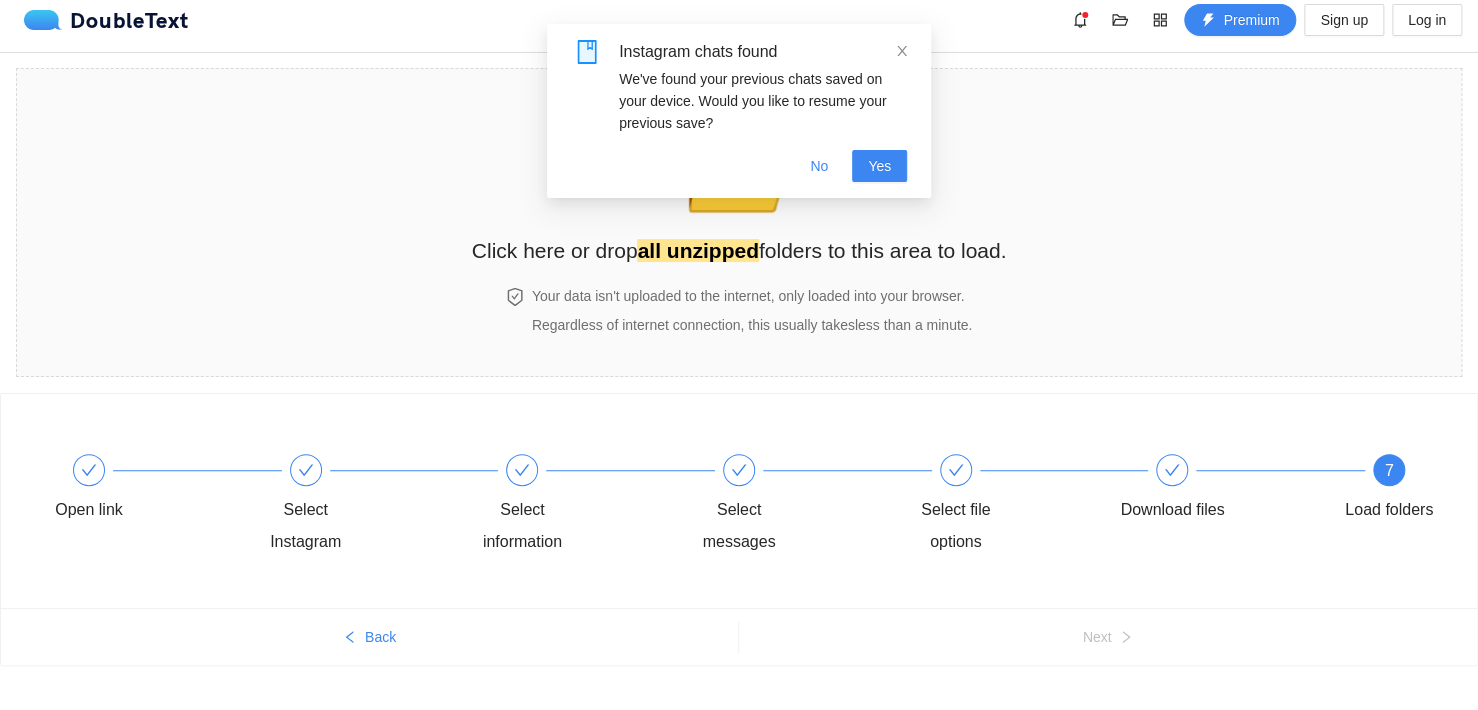 scroll, scrollTop: 16, scrollLeft: 0, axis: vertical 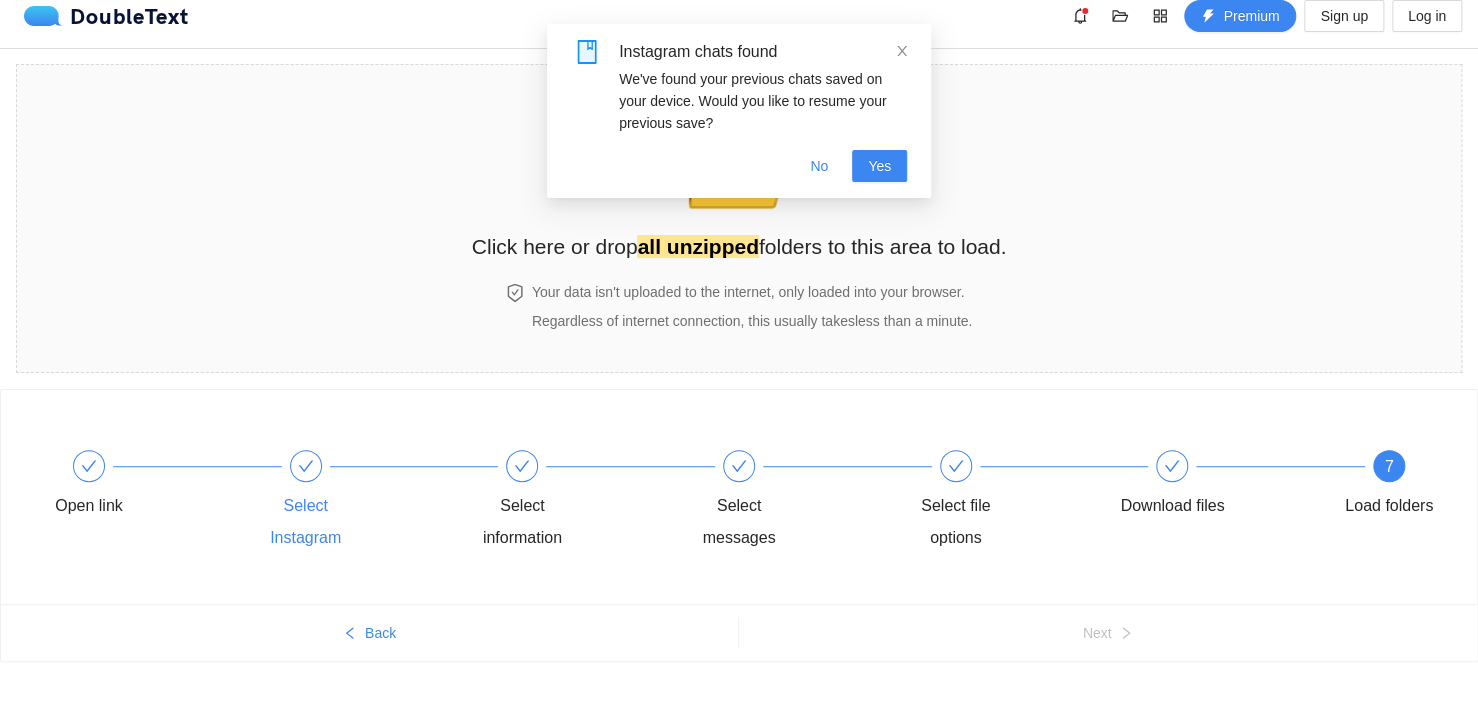 click on "Select Instagram" at bounding box center [306, 522] 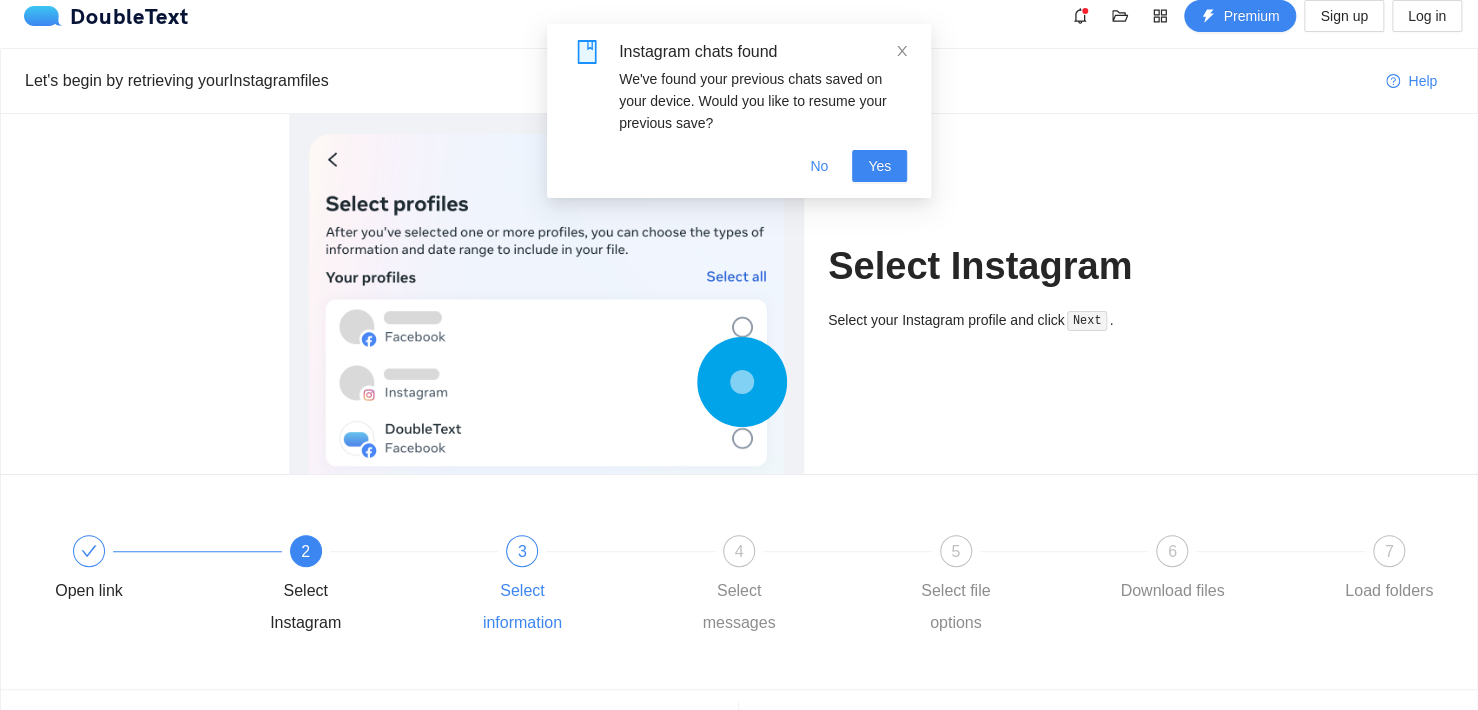click on "3" at bounding box center [522, 551] 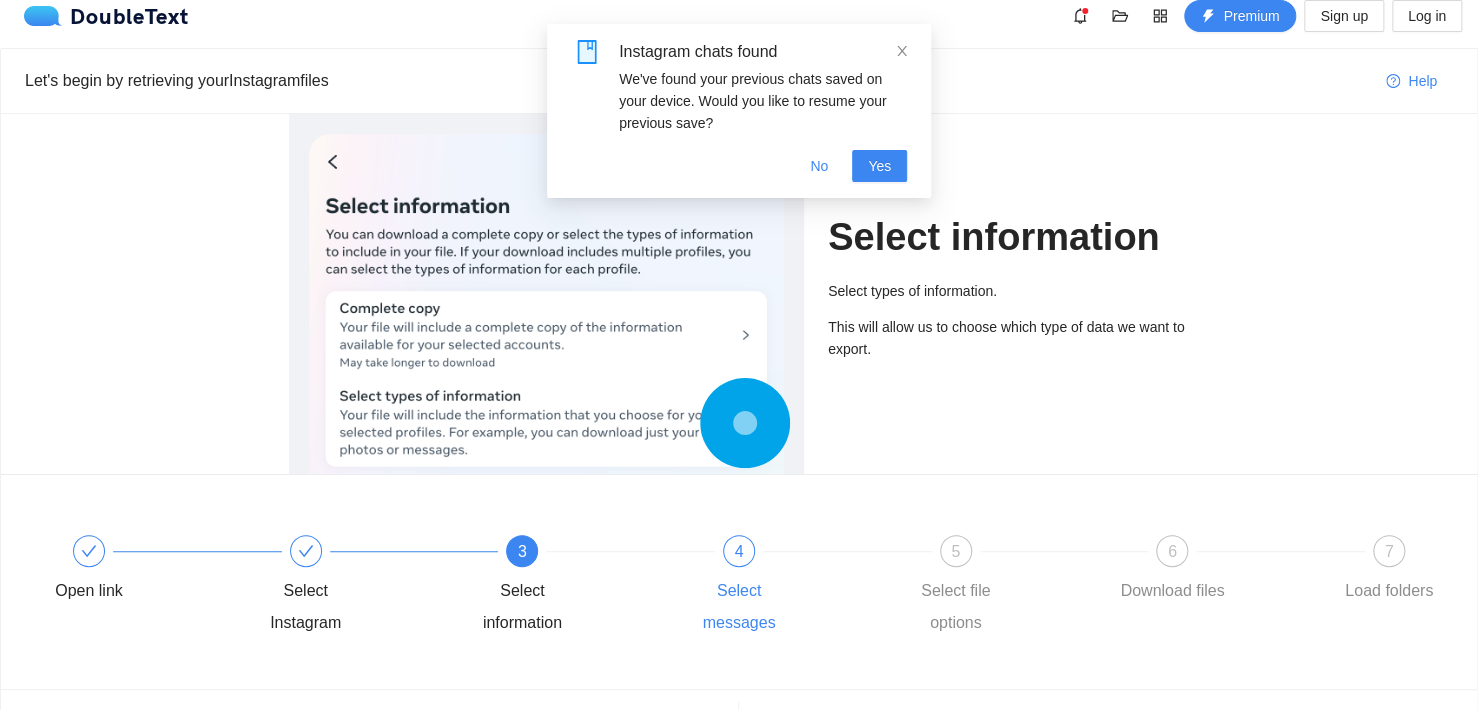 click on "4 Select messages" at bounding box center (789, 587) 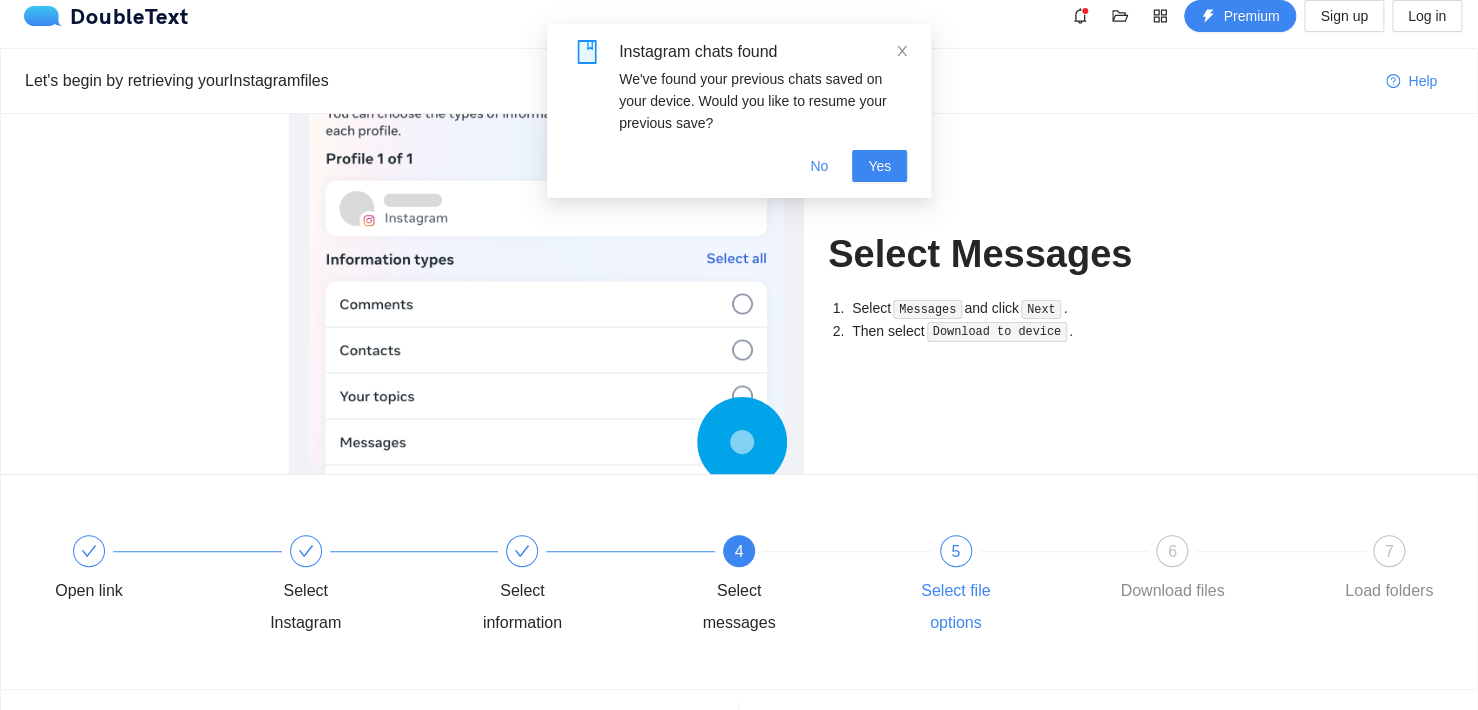 click on "Select file options" at bounding box center (956, 607) 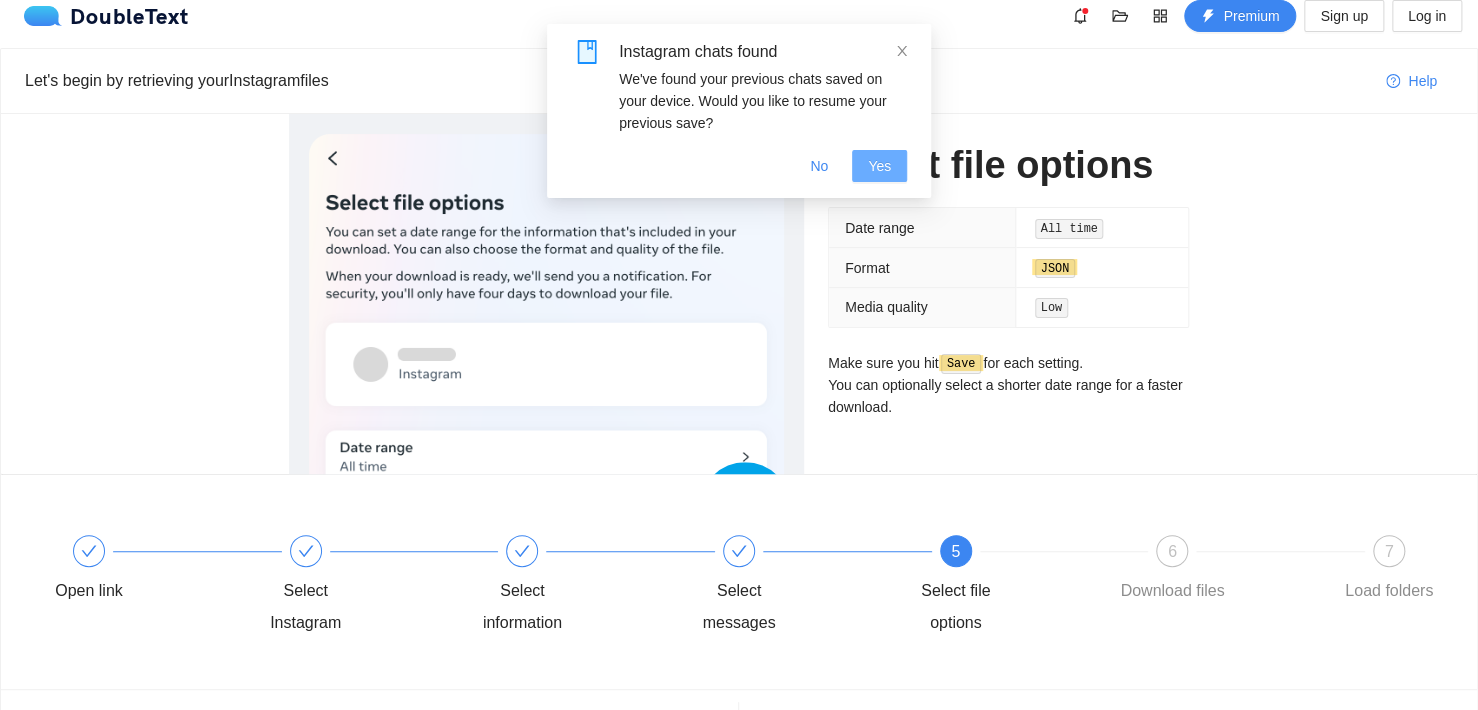 click on "Yes" at bounding box center [879, 166] 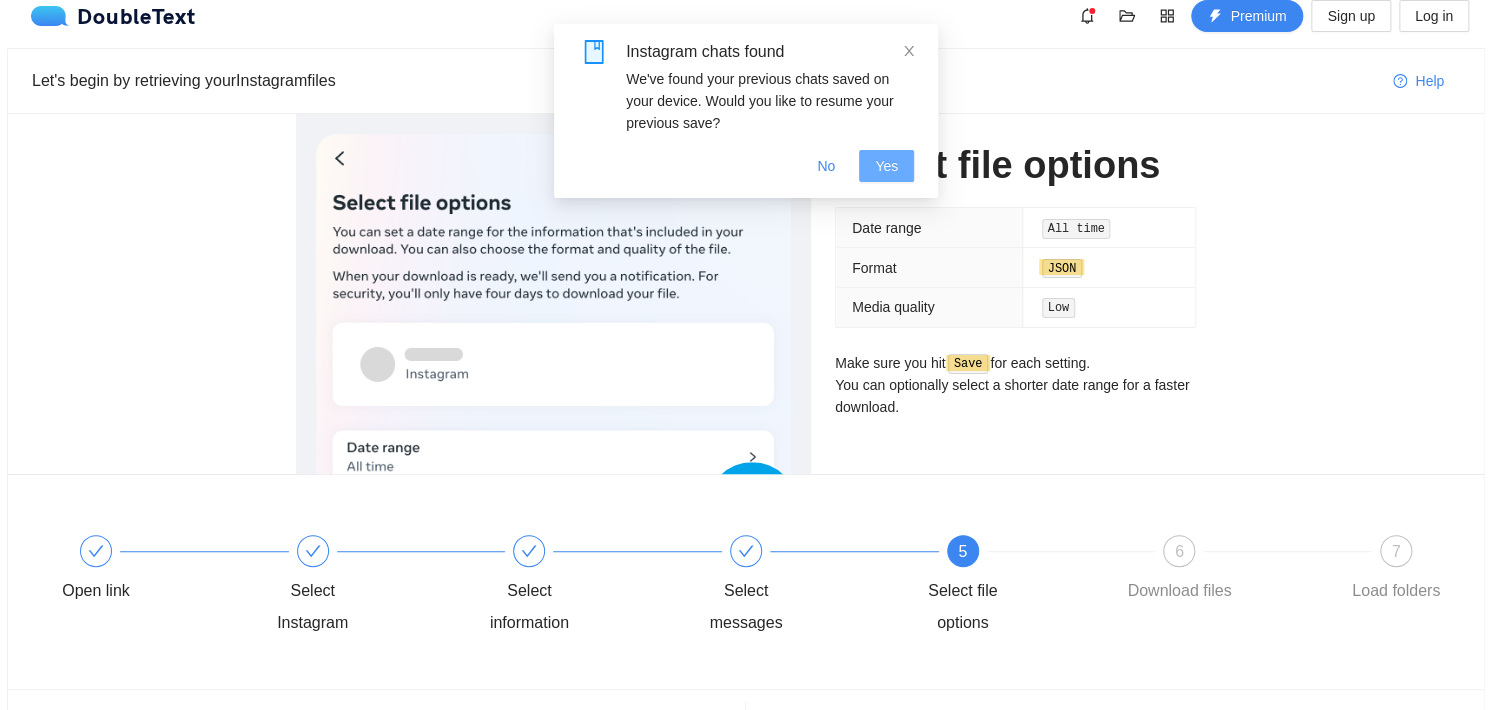 scroll, scrollTop: 0, scrollLeft: 0, axis: both 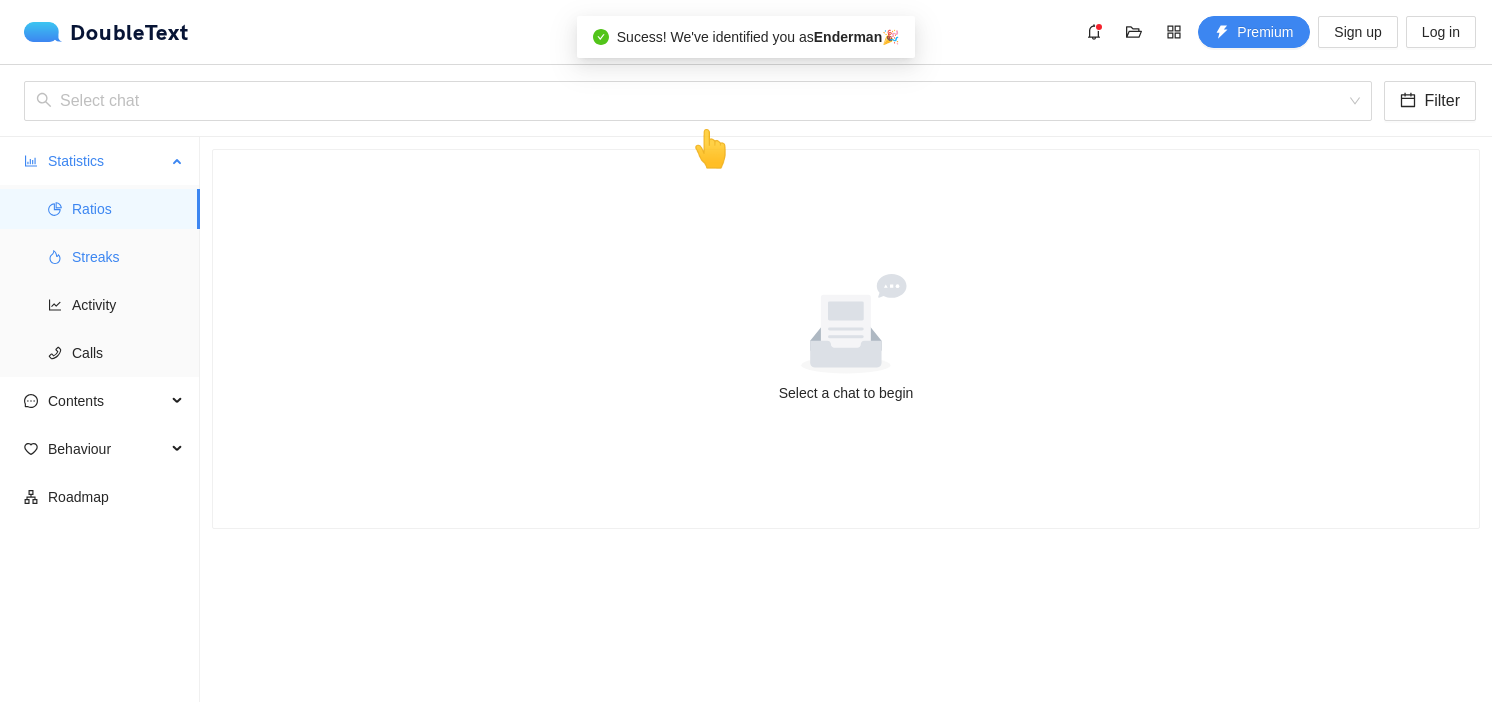 click on "Streaks" at bounding box center [128, 257] 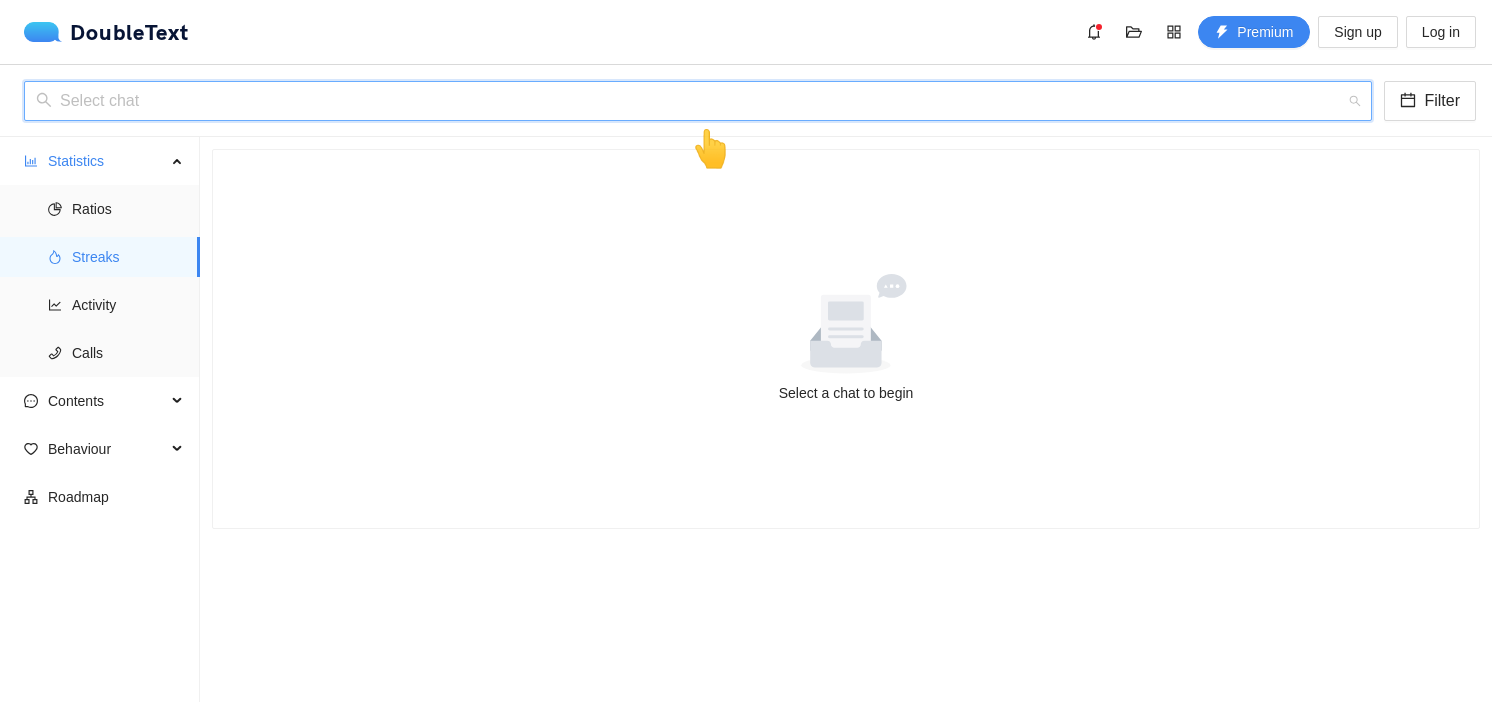 click at bounding box center (691, 101) 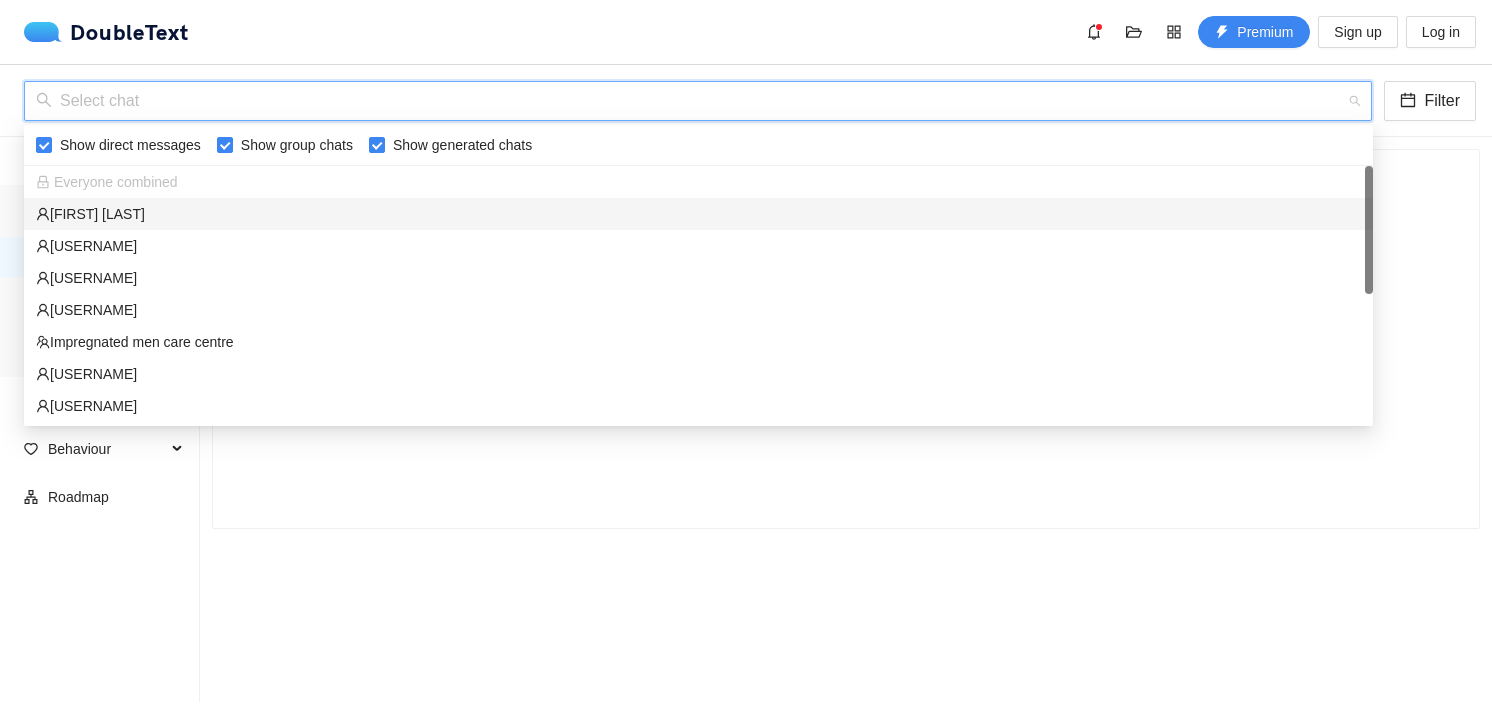 click on "‏‎[FIRST] [FIRST] [LAST]‎‏" at bounding box center (698, 214) 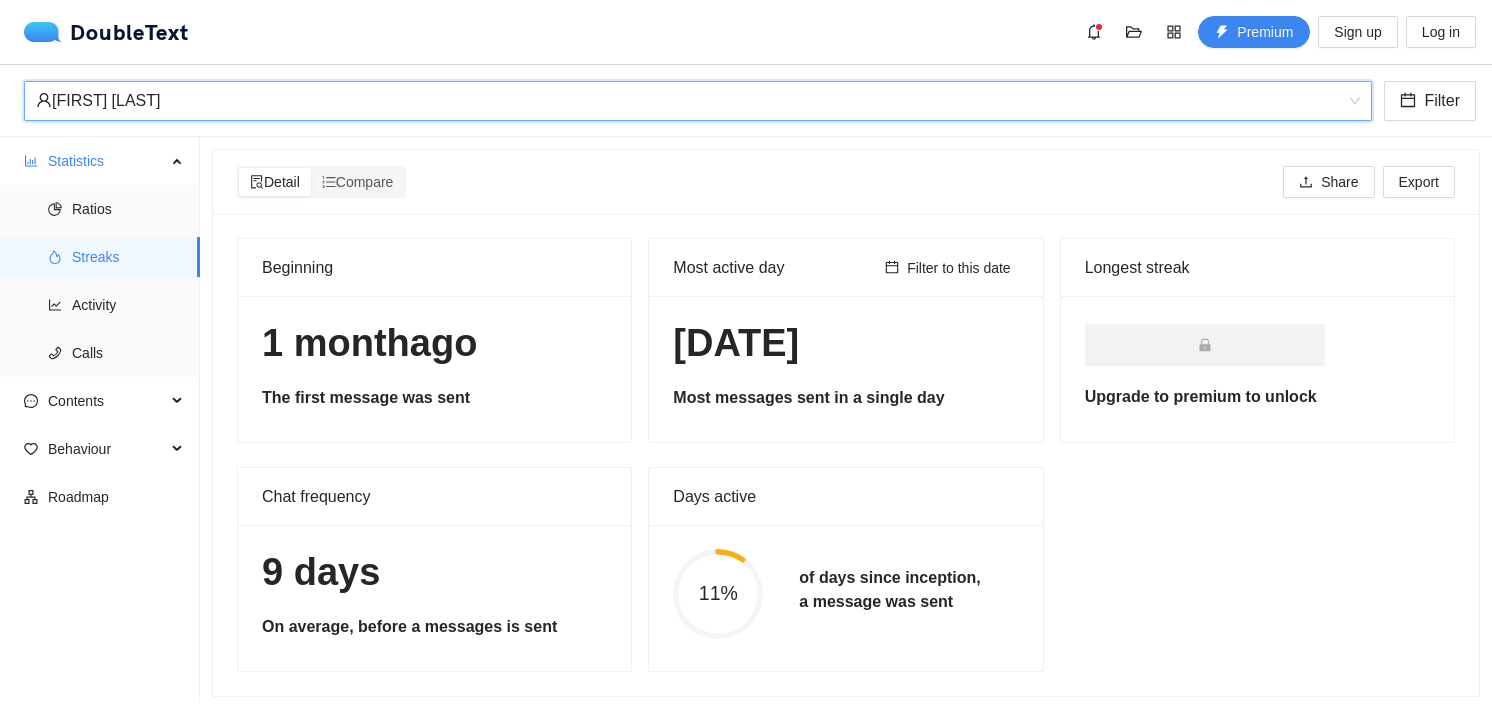 click on "[DAY] [MONTH] [YEAR]" at bounding box center [845, 343] 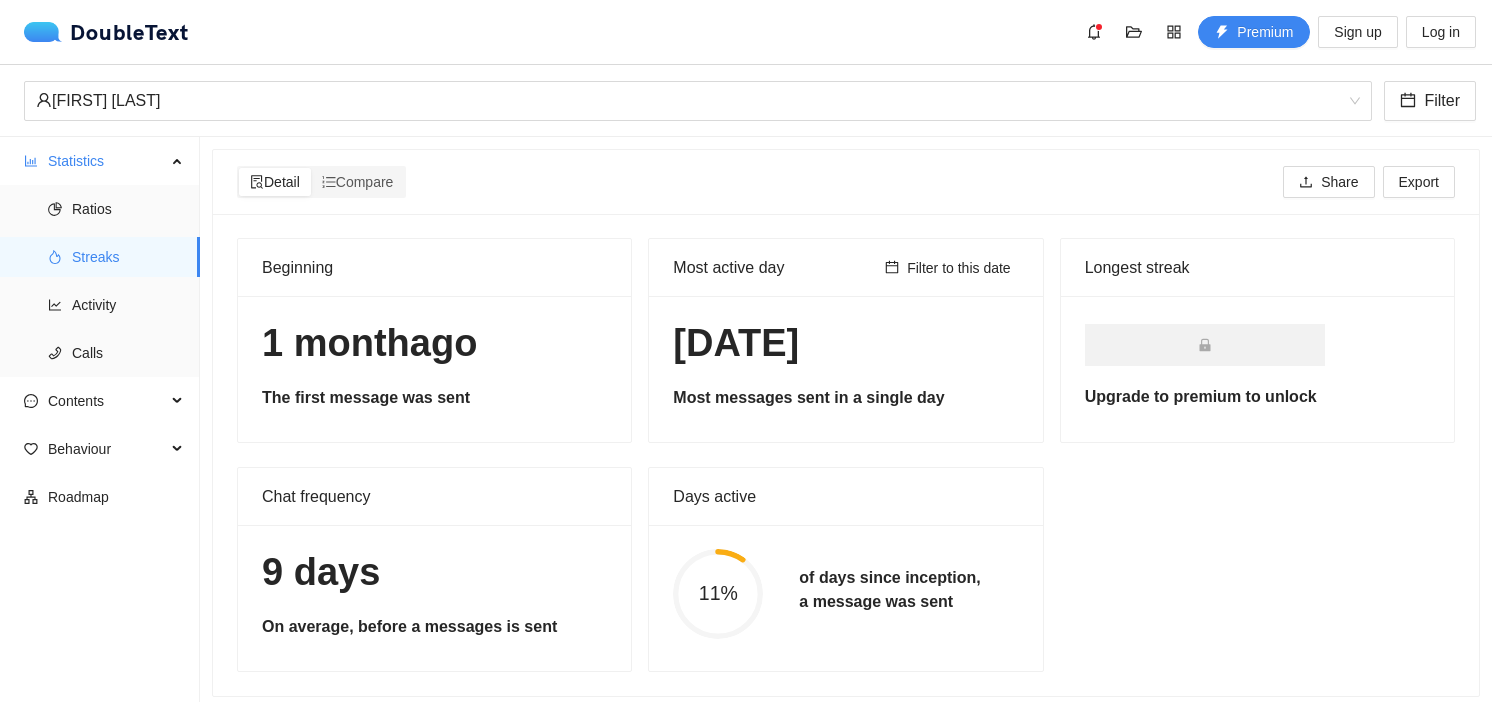 click on "[DAY] [MONTH] [YEAR]" at bounding box center [845, 343] 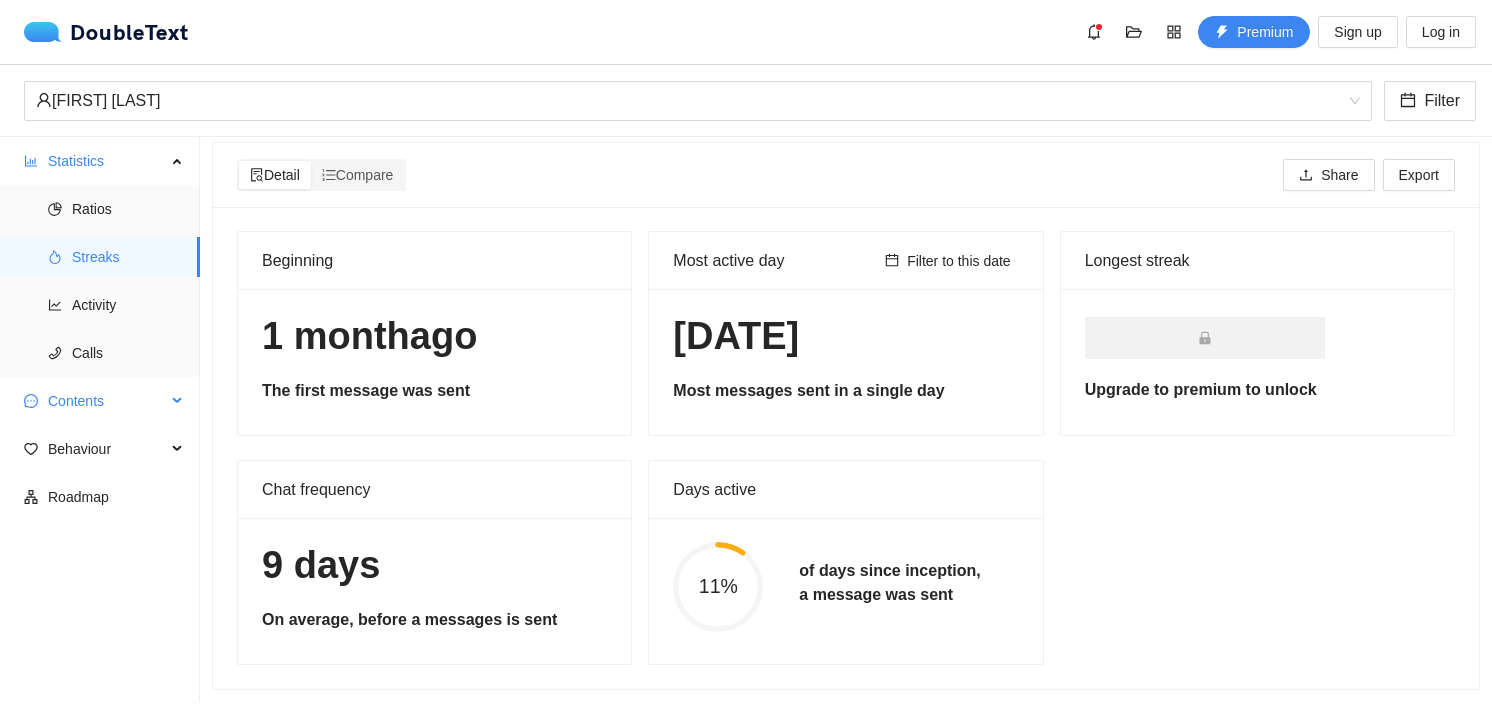 click on "Contents" at bounding box center (107, 401) 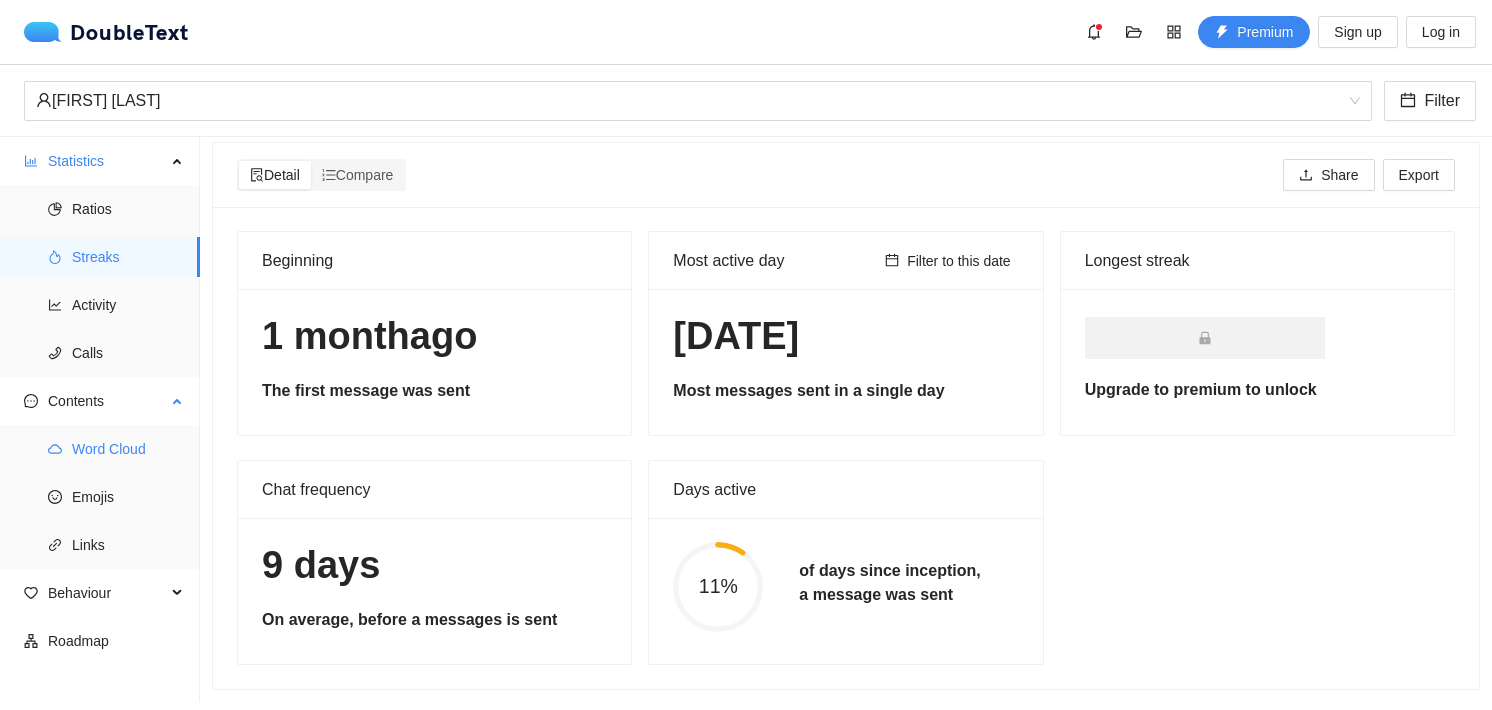 click on "Word Cloud" at bounding box center (128, 449) 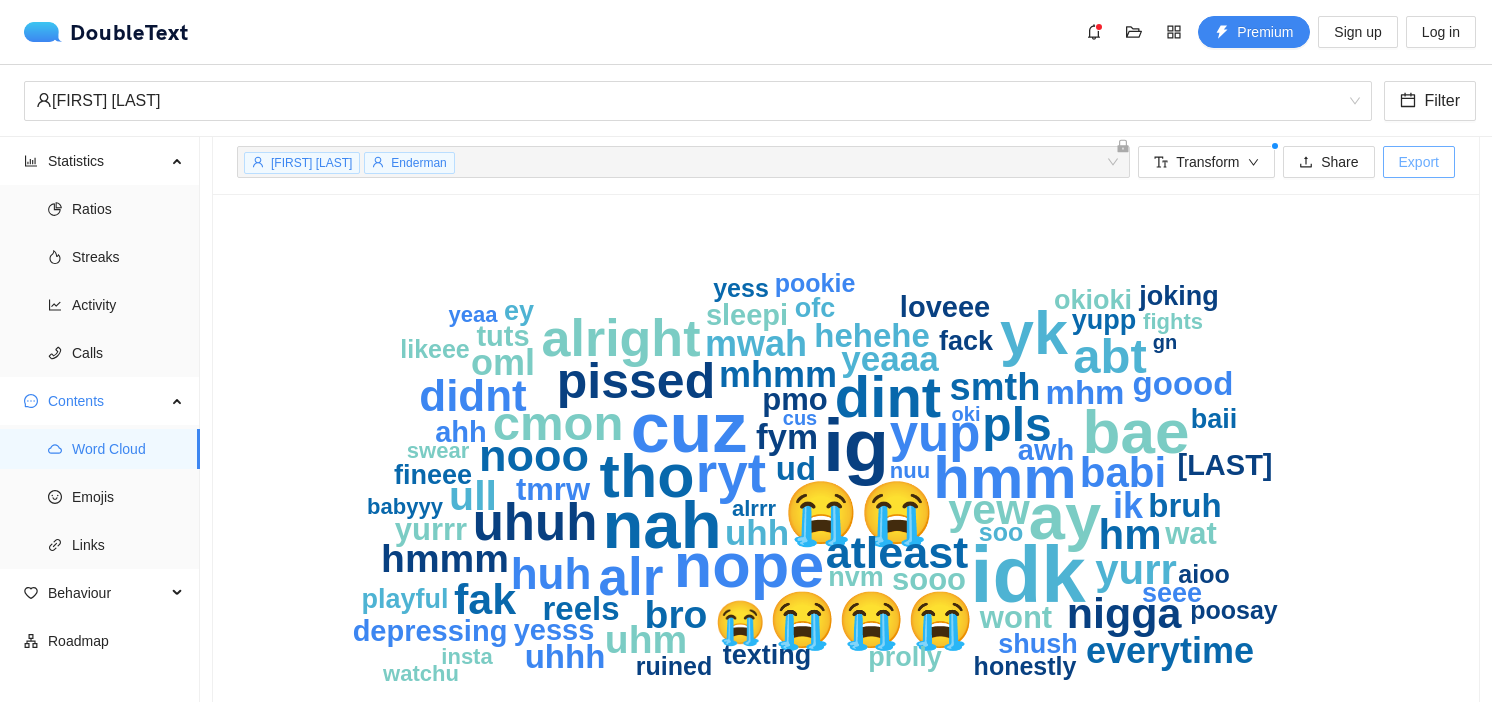 click on "Export" at bounding box center [1419, 162] 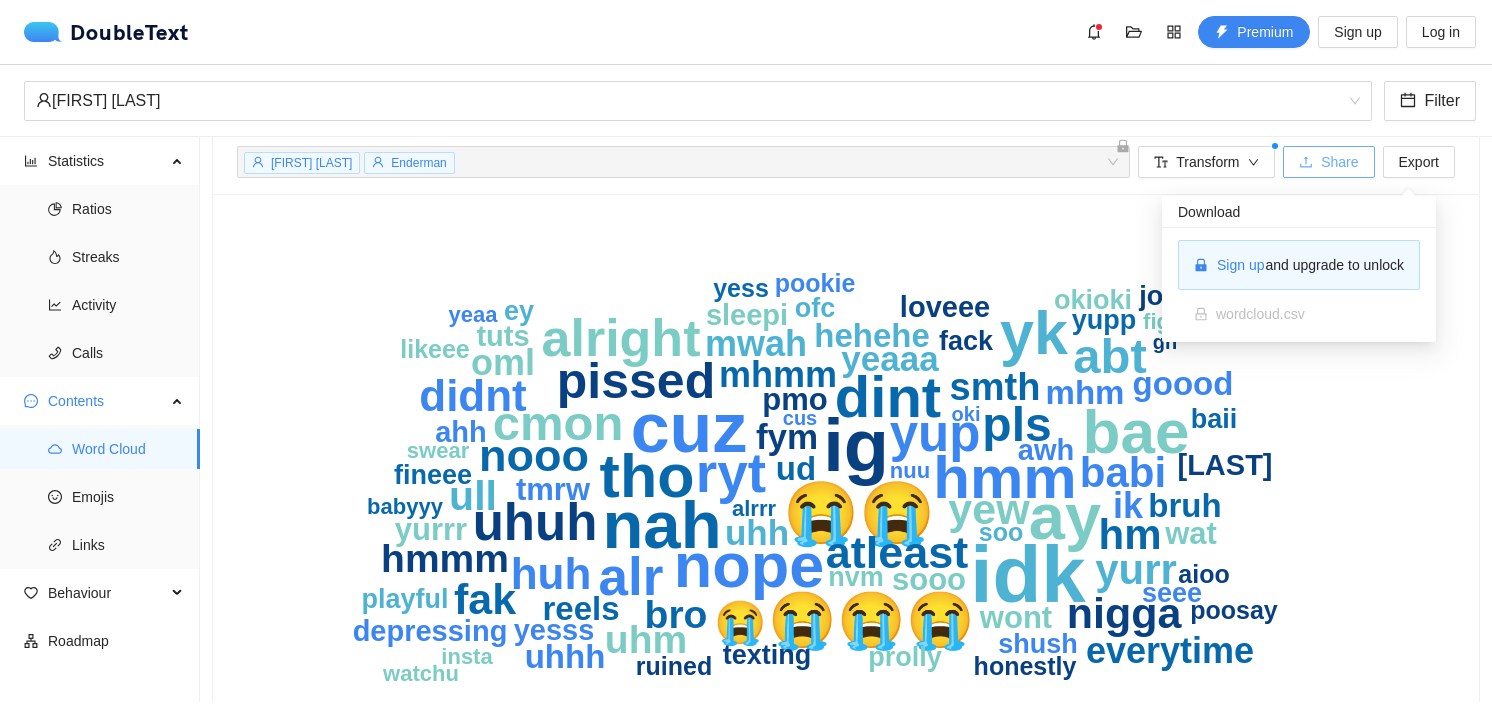click on "Share" at bounding box center (1339, 162) 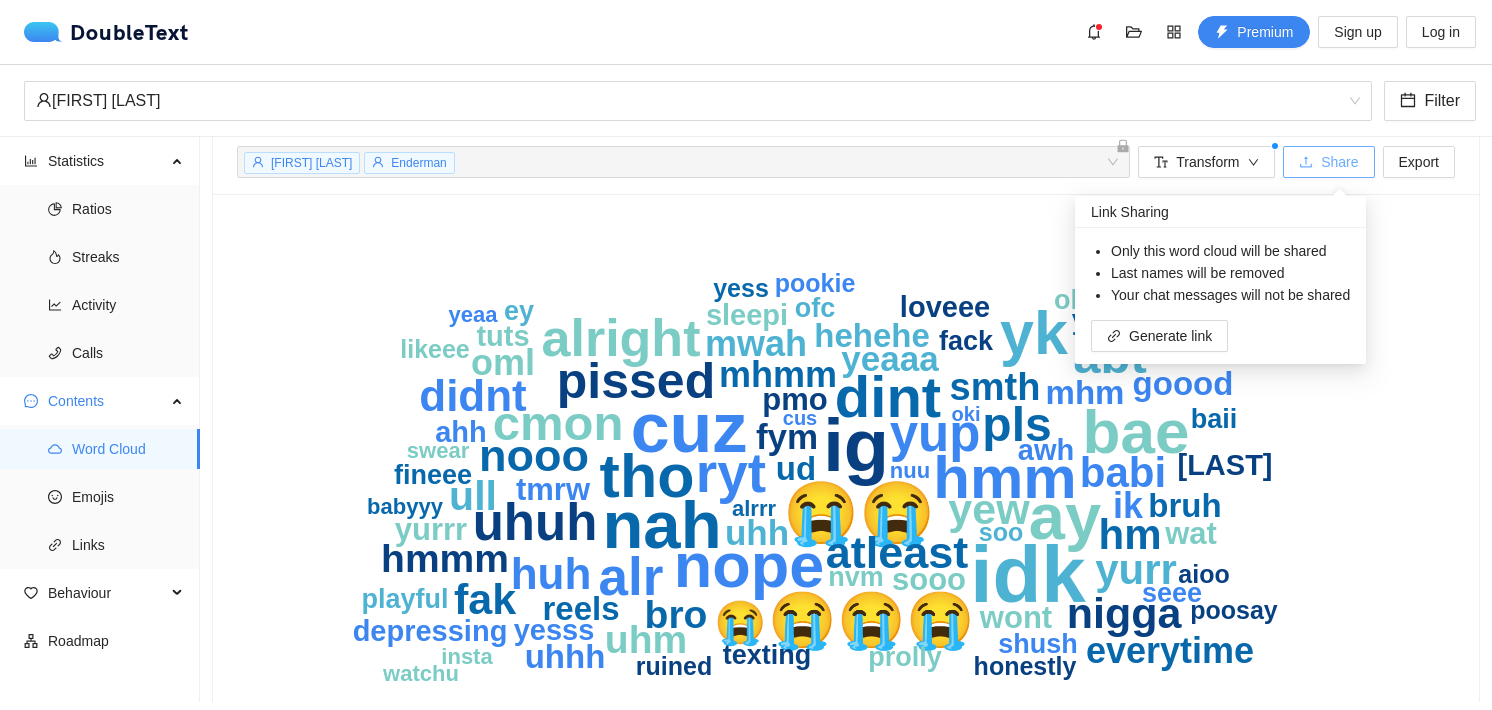click on "Share" at bounding box center (1328, 162) 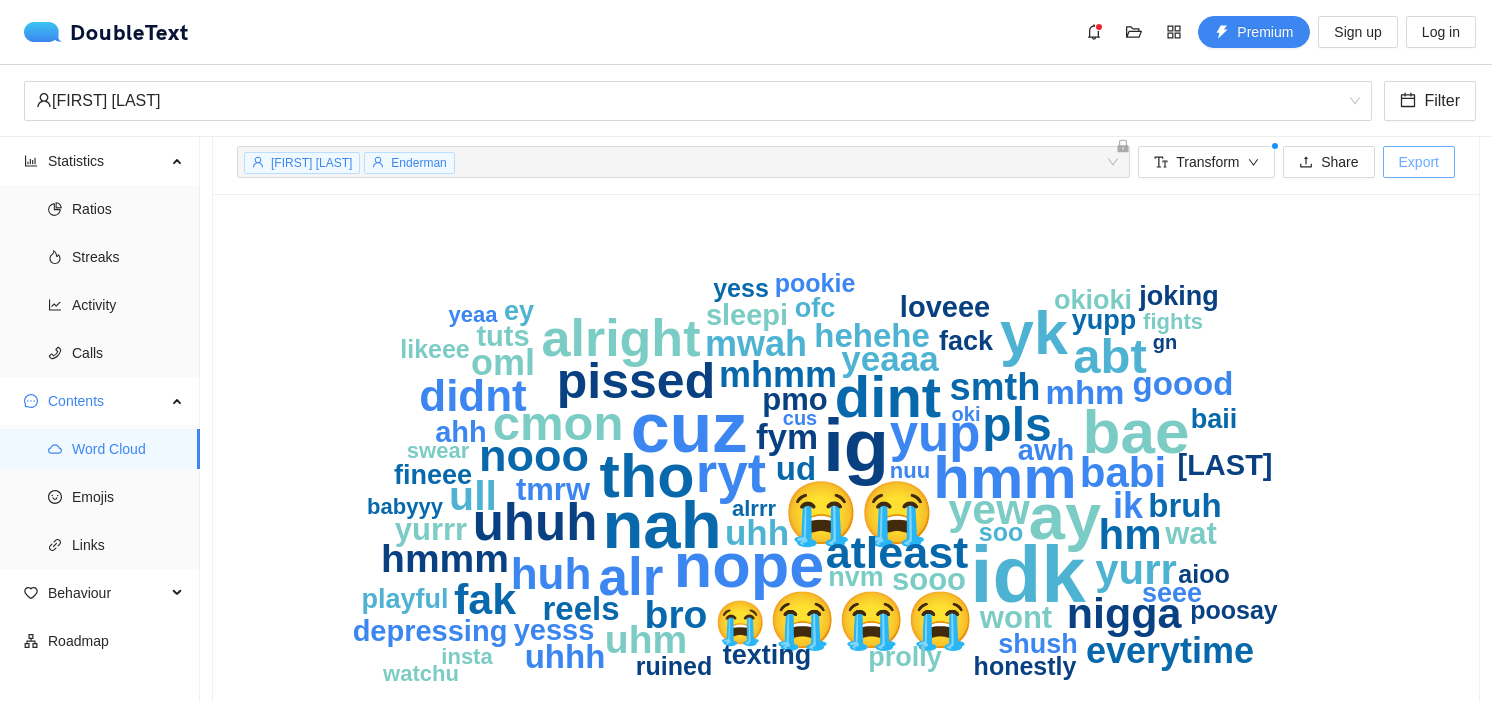 click on "Export" at bounding box center (1419, 162) 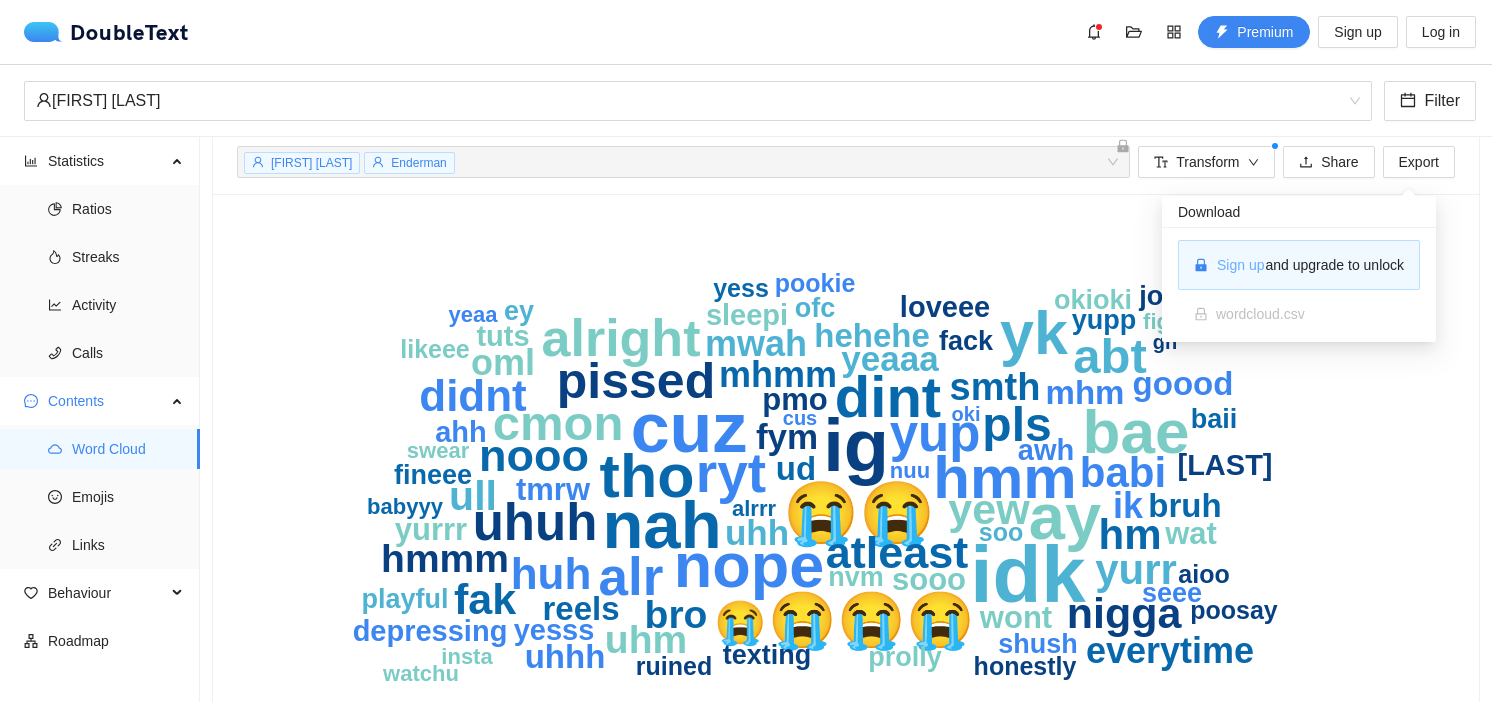 click on "Sign up" at bounding box center [1240, 265] 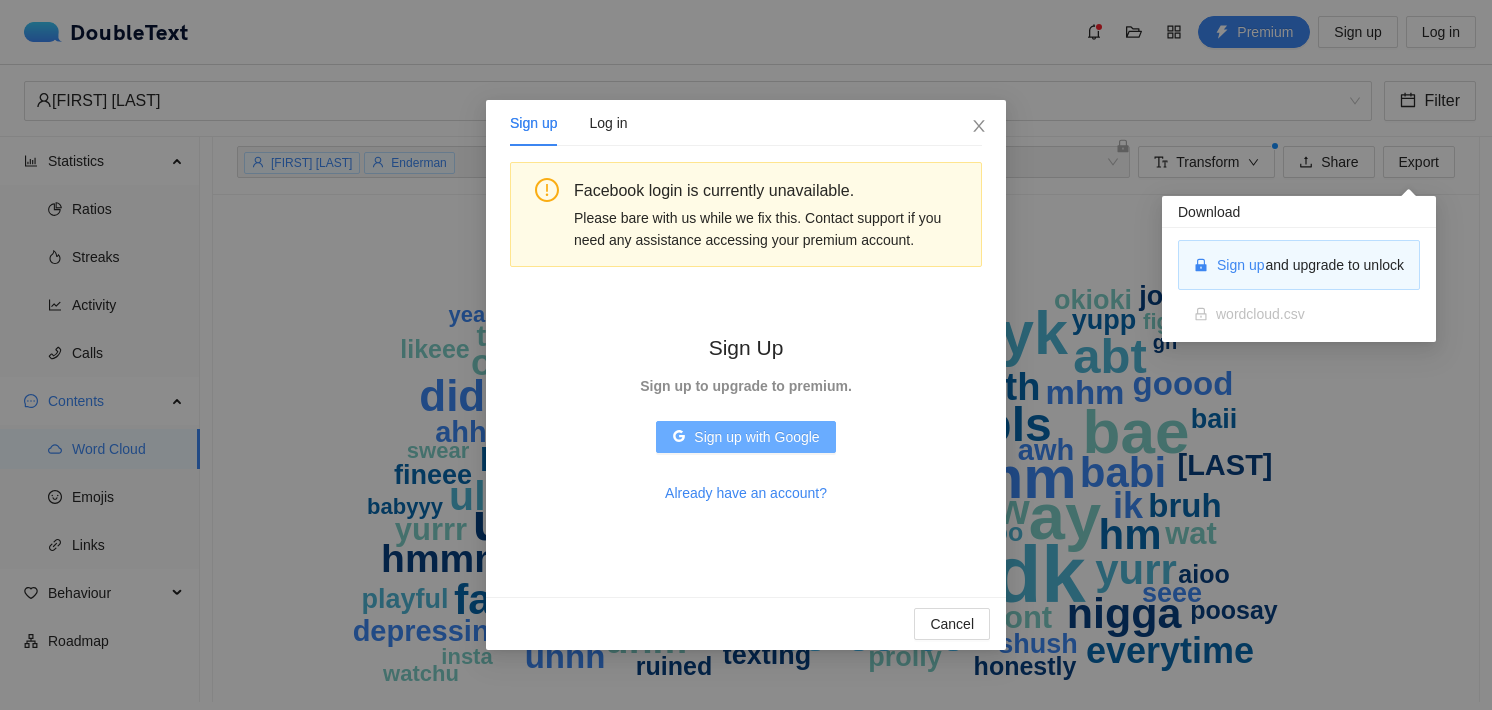click on "Sign up with Google" at bounding box center (745, 437) 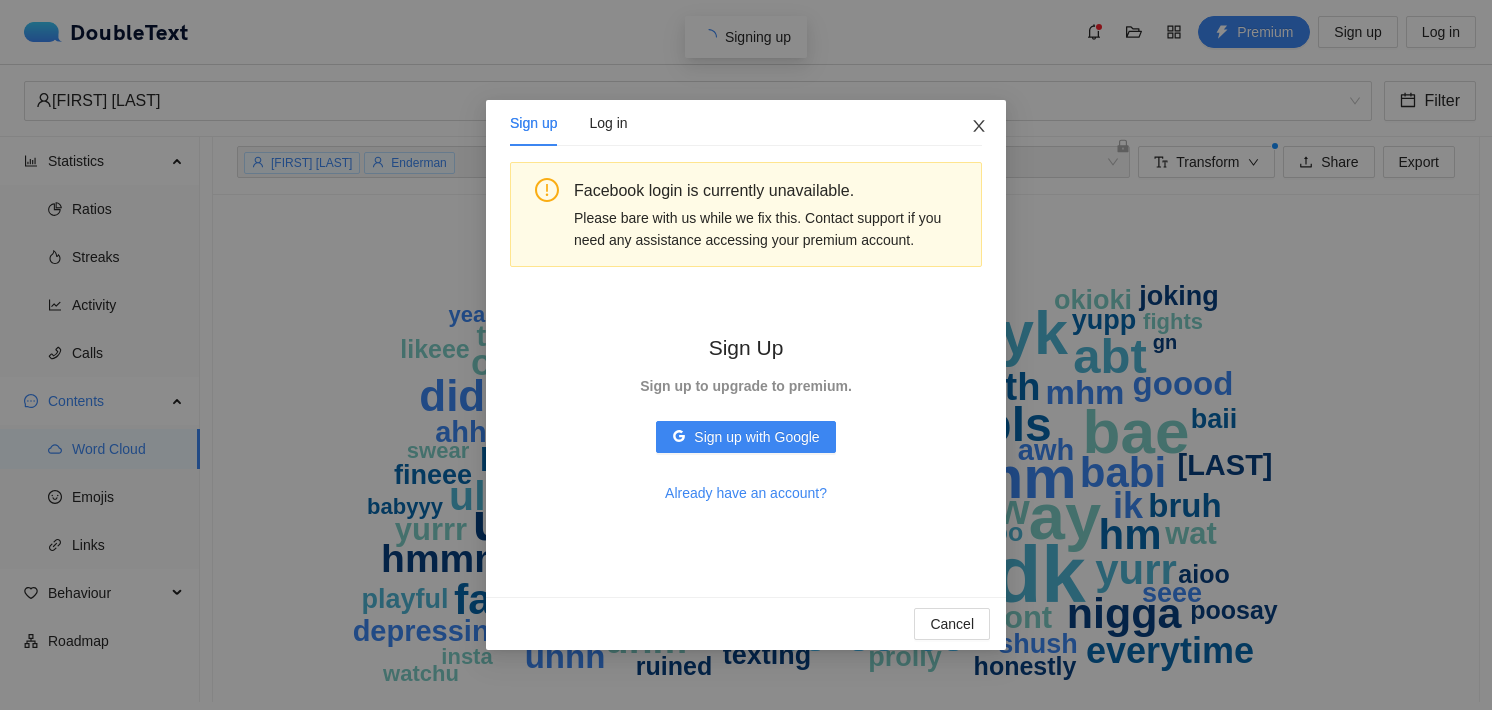 click 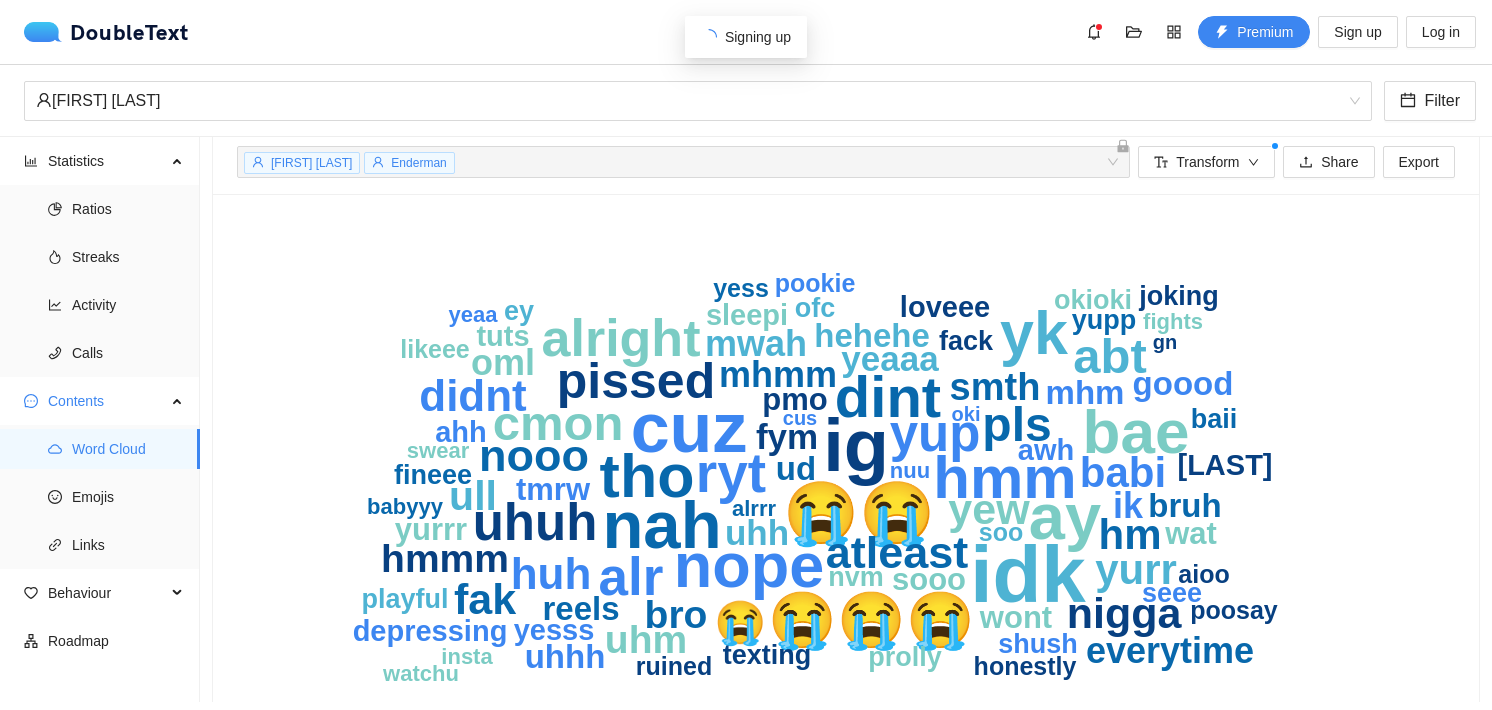 click on "DoubleText Premium Sign up Log in" at bounding box center [750, 32] 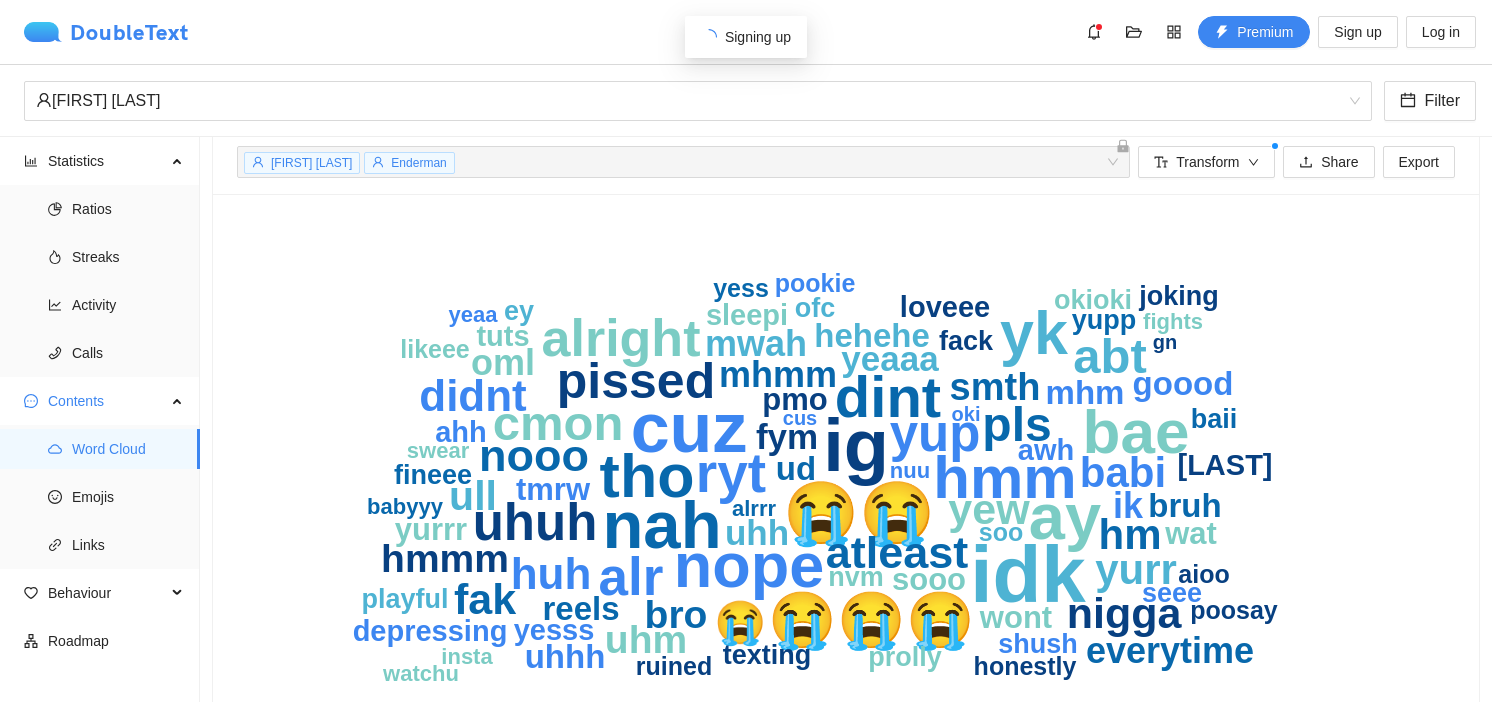 click on "DoubleText" at bounding box center [106, 32] 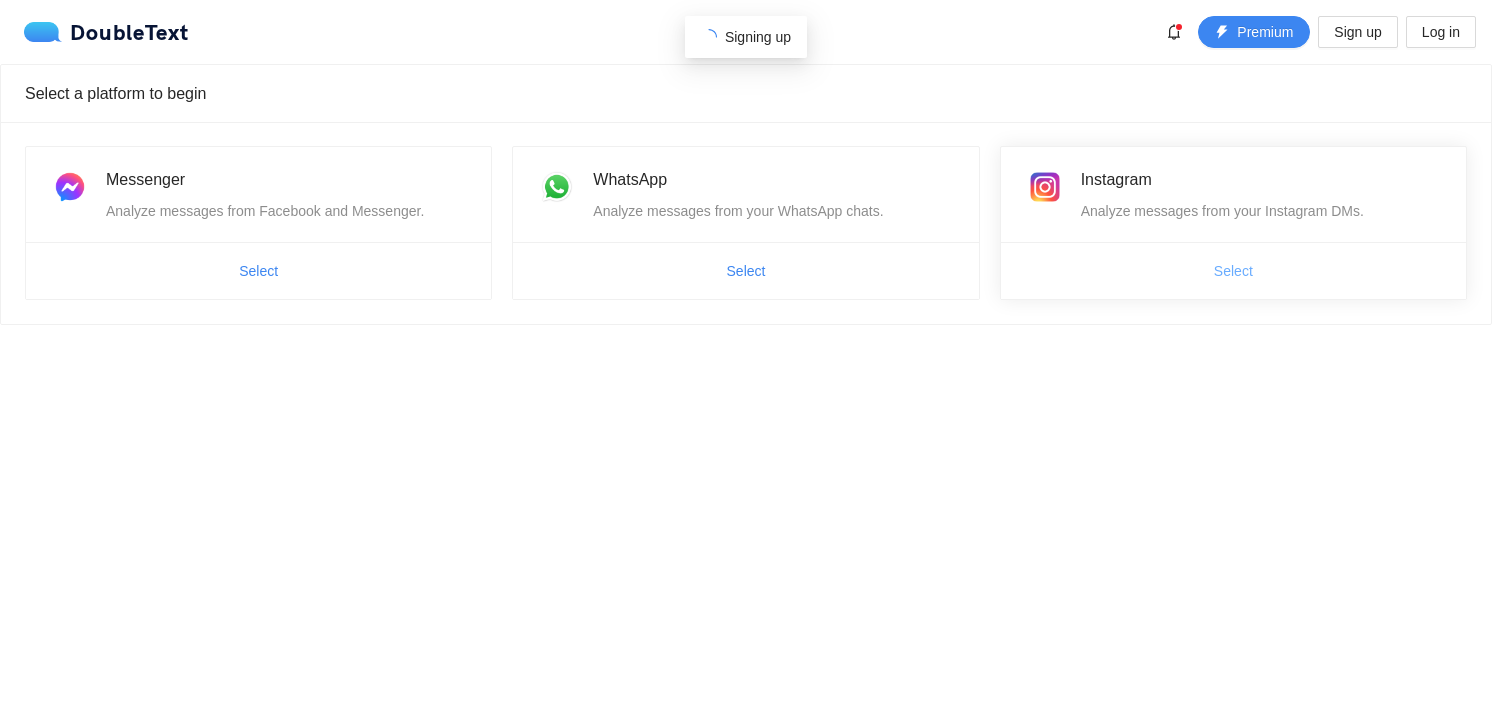 click on "Select" at bounding box center [1233, 271] 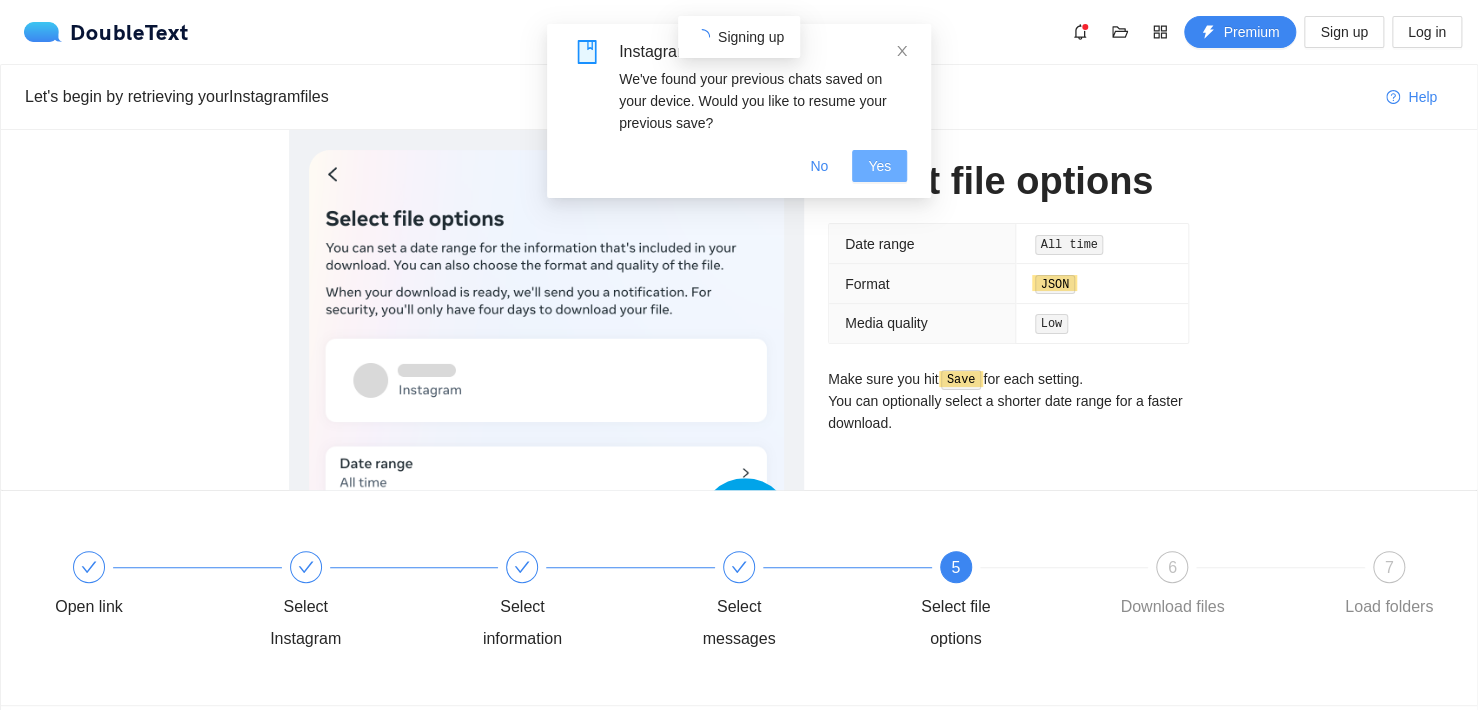 click on "Yes" at bounding box center (879, 166) 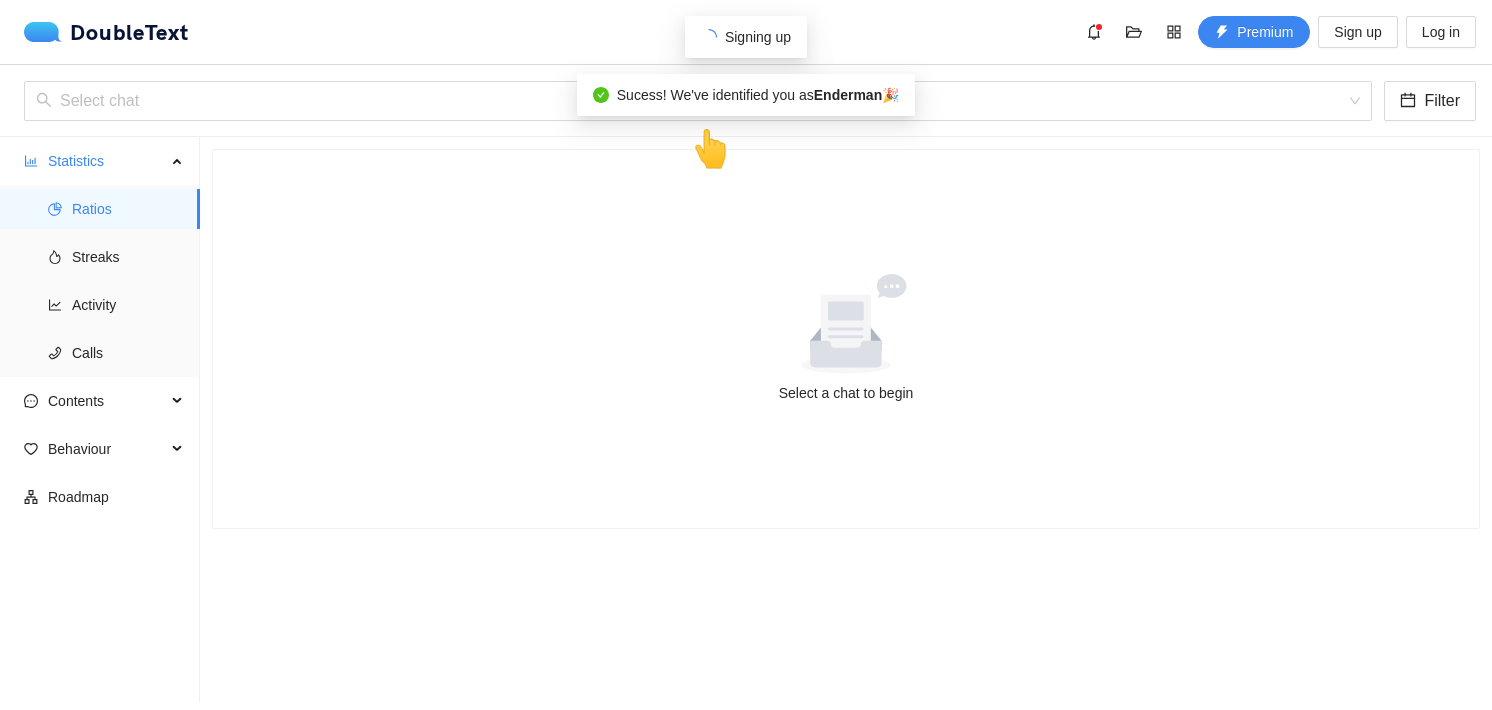 click on "Sucess! We've identified you as  Enderman  🎉" at bounding box center (758, 95) 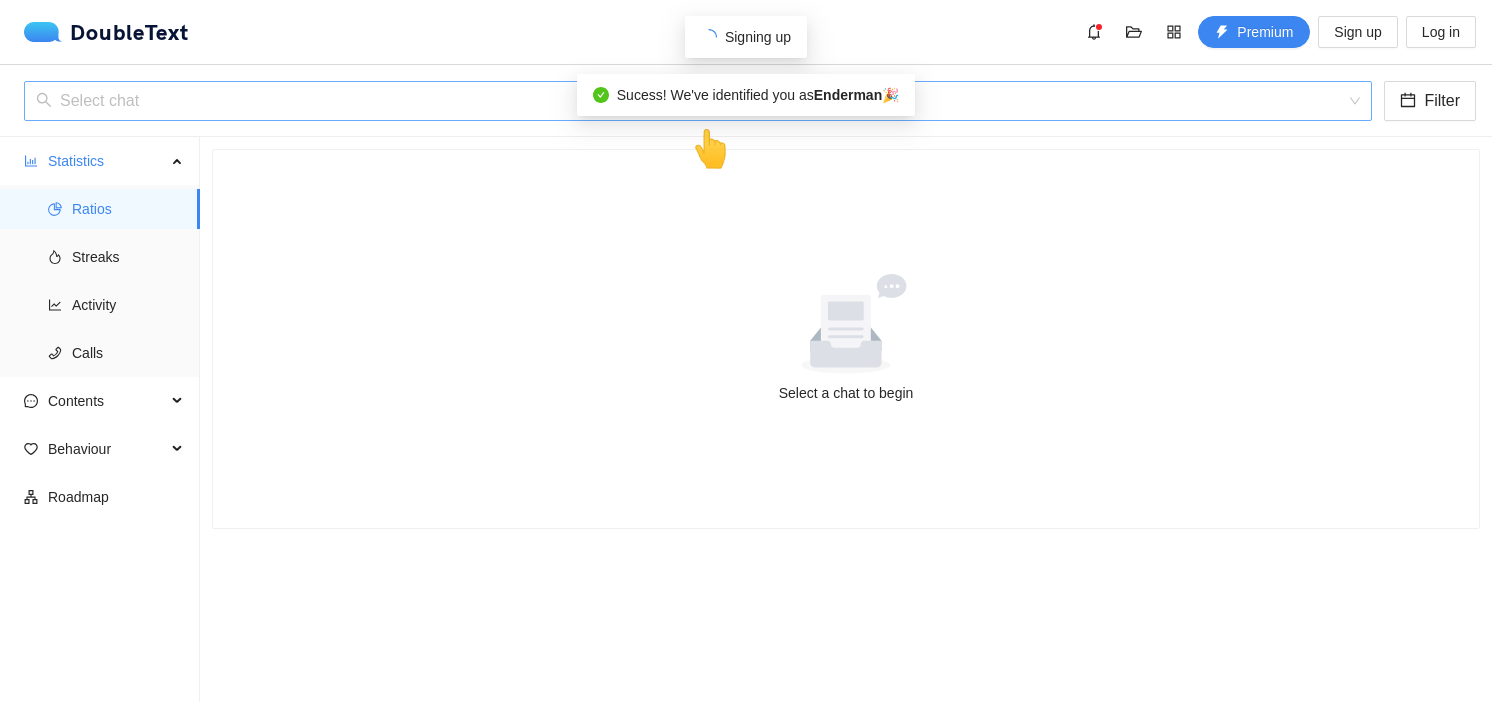 click at bounding box center [691, 101] 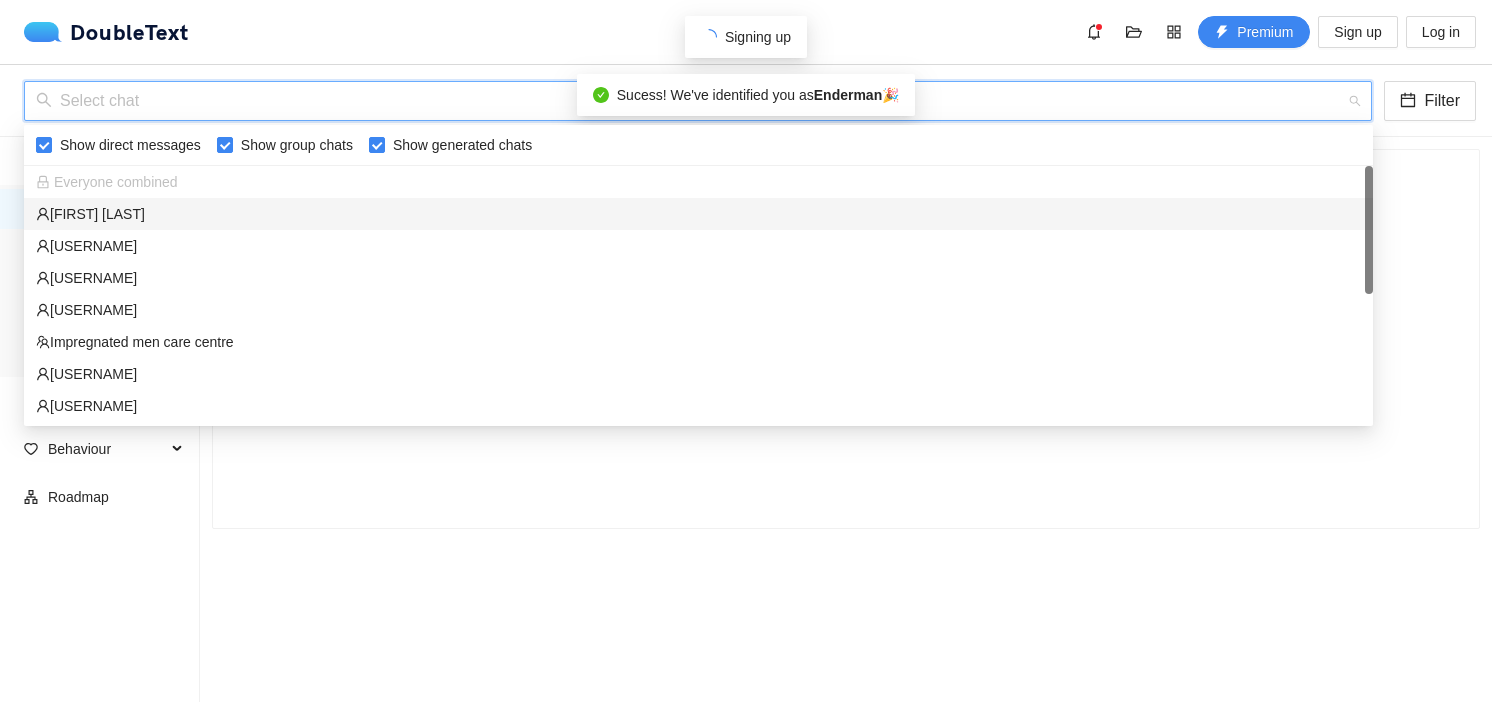 click on "‏‎[FIRST] [FIRST] [LAST]‎‏" at bounding box center [698, 214] 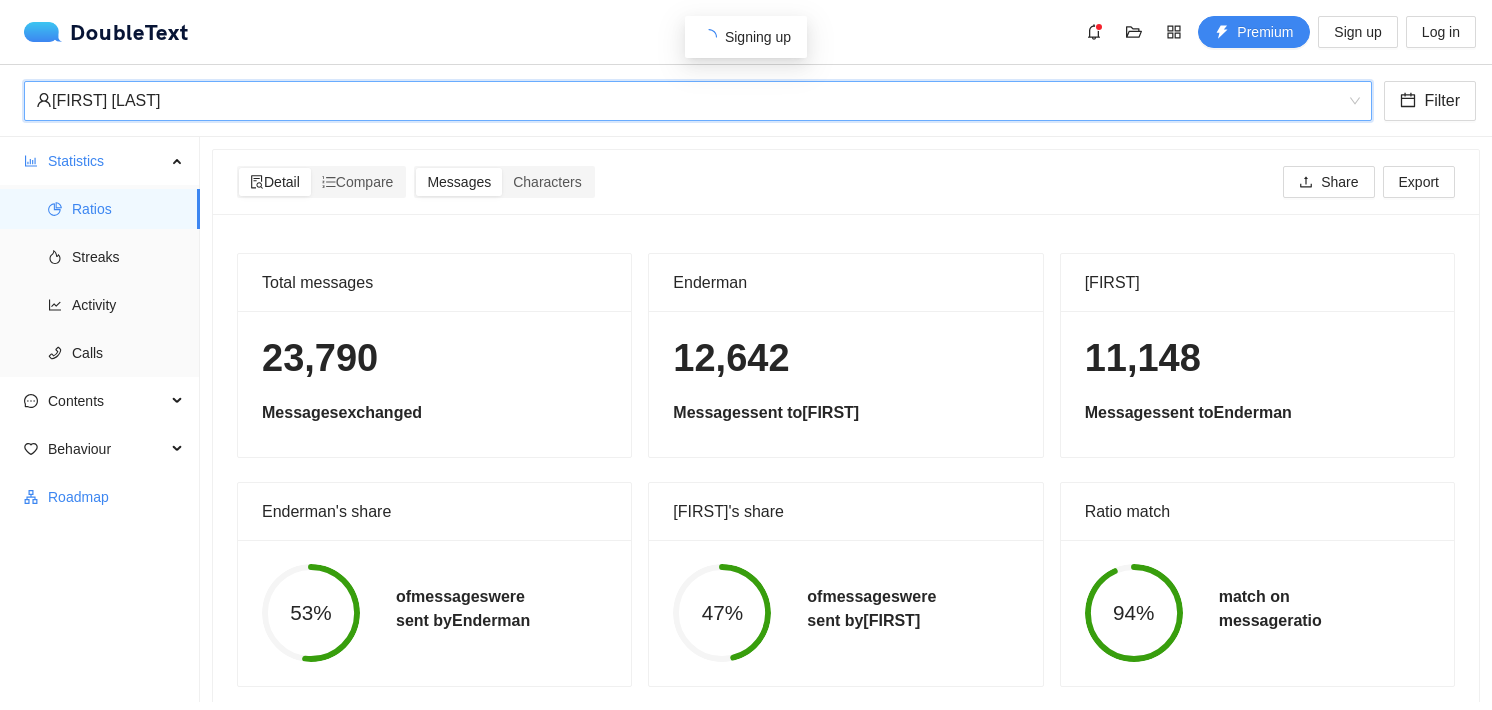 click on "Roadmap" at bounding box center (116, 497) 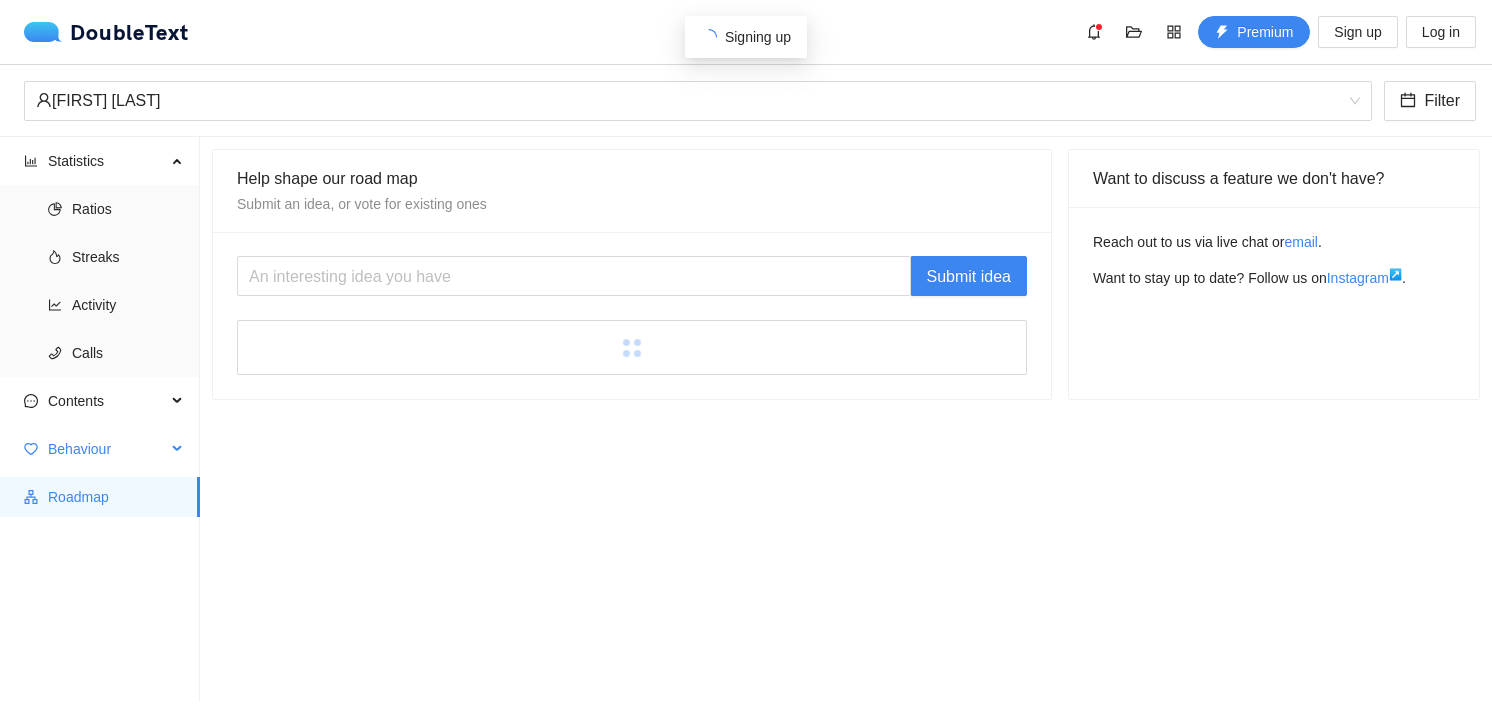 click on "Behaviour" at bounding box center (107, 449) 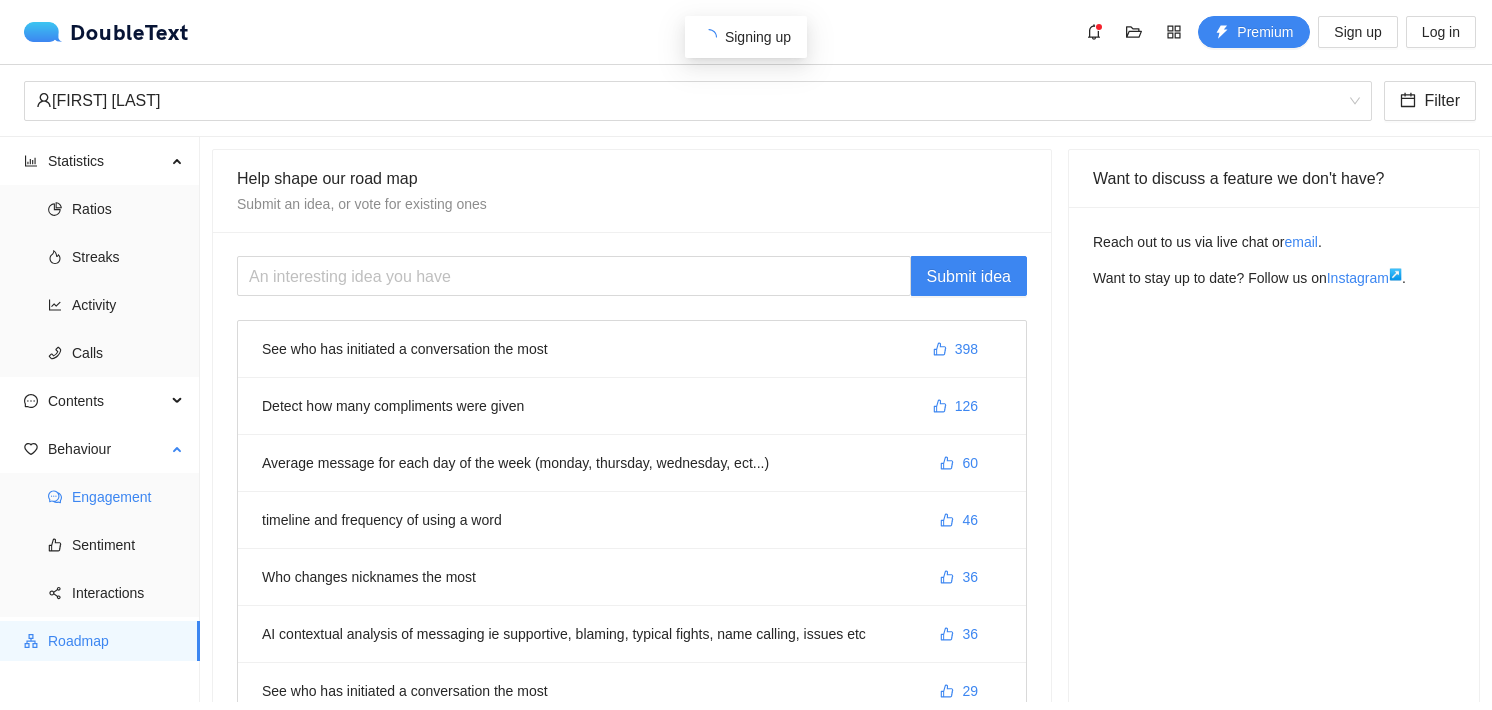 click on "Engagement" at bounding box center (128, 497) 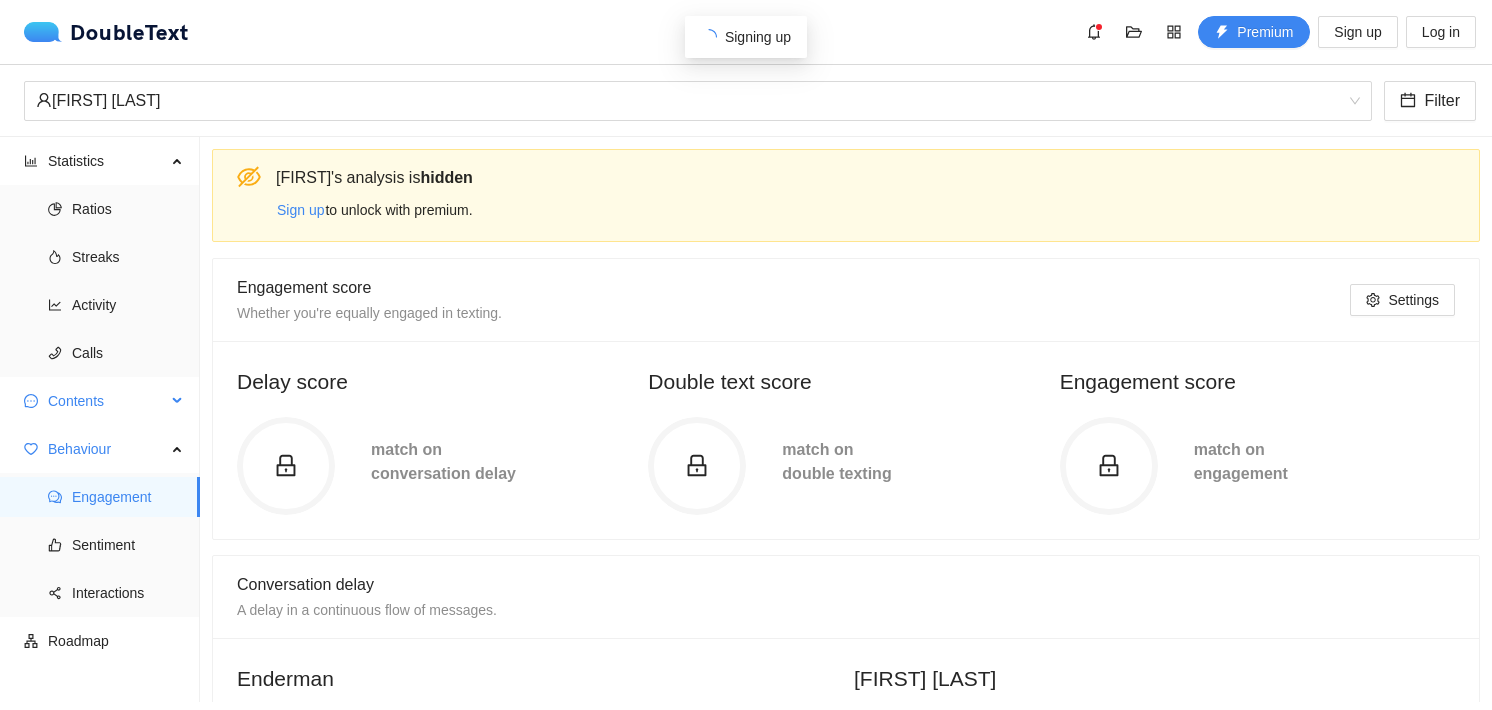 click on "Contents" at bounding box center [107, 401] 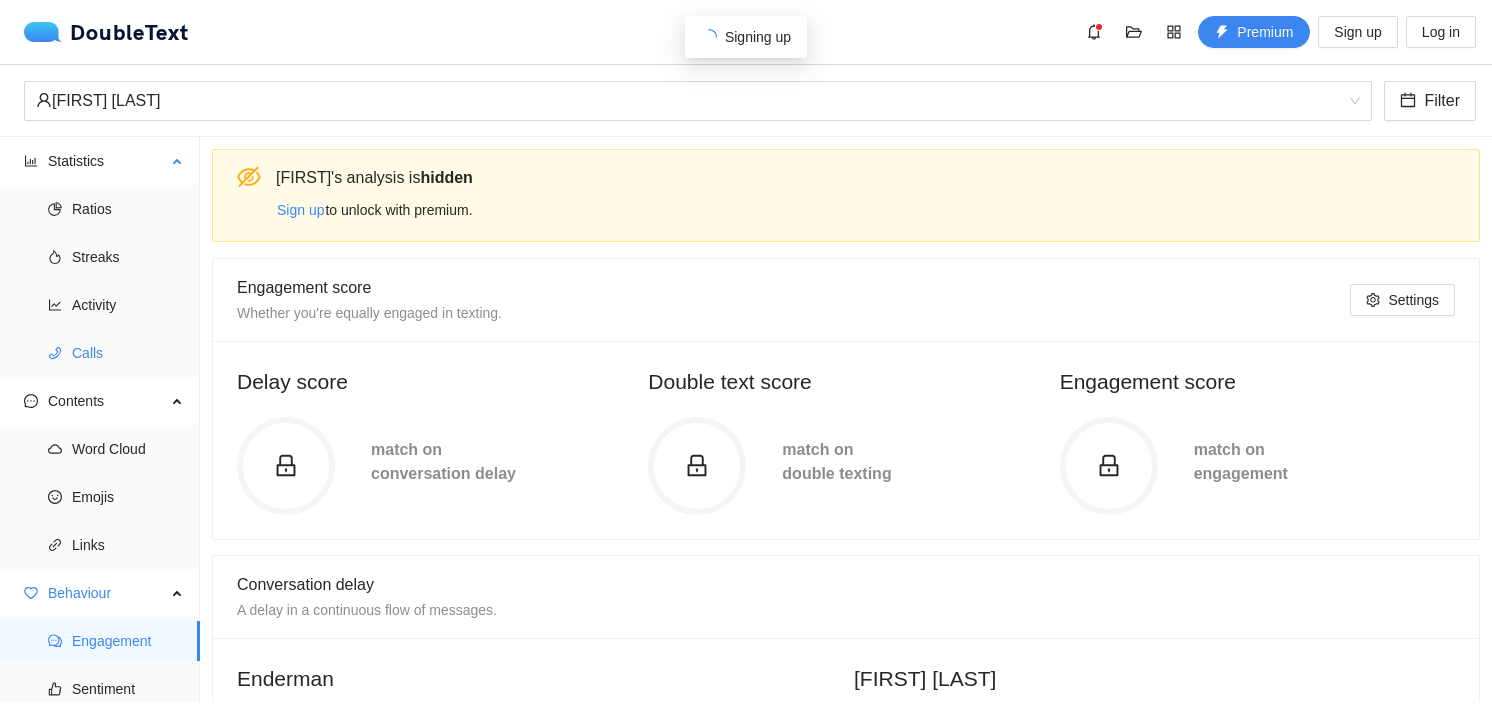 click on "Calls" at bounding box center (100, 353) 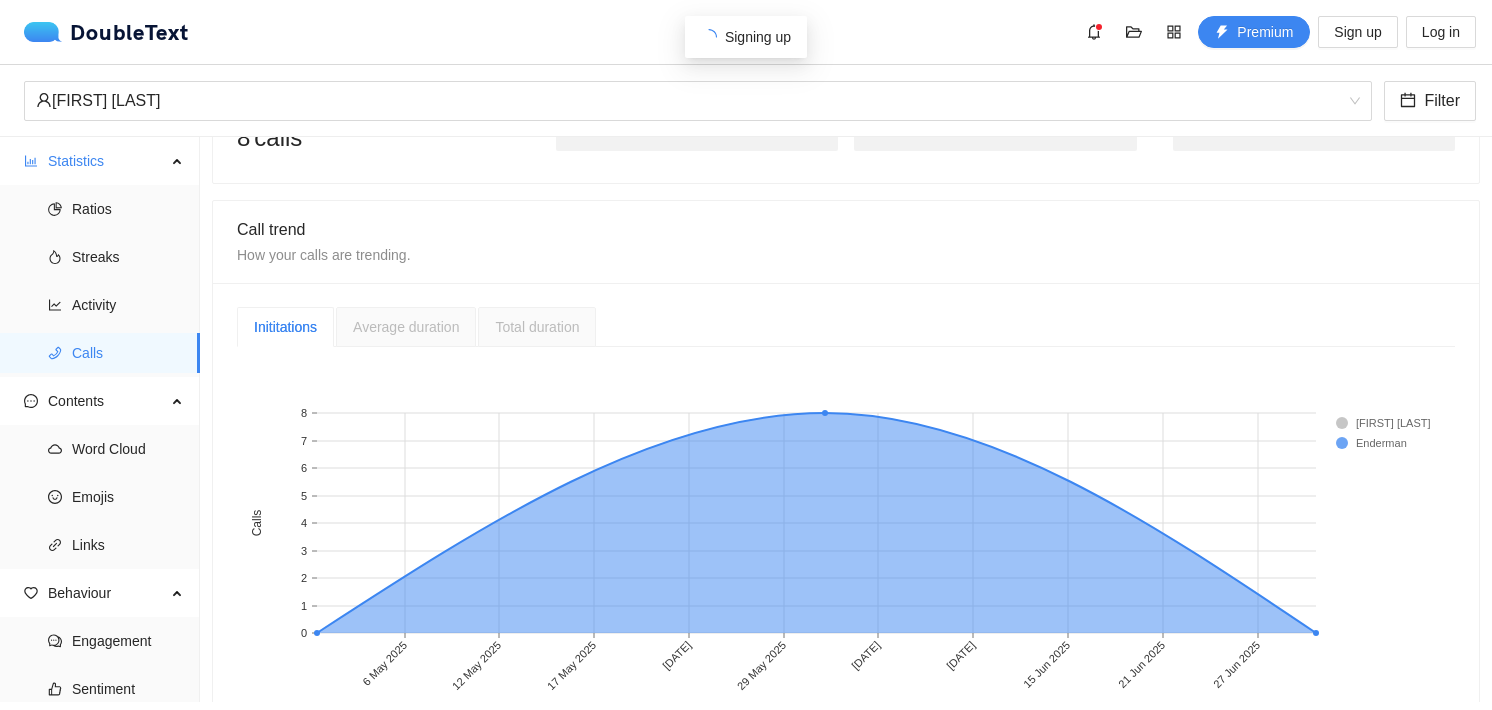scroll, scrollTop: 400, scrollLeft: 0, axis: vertical 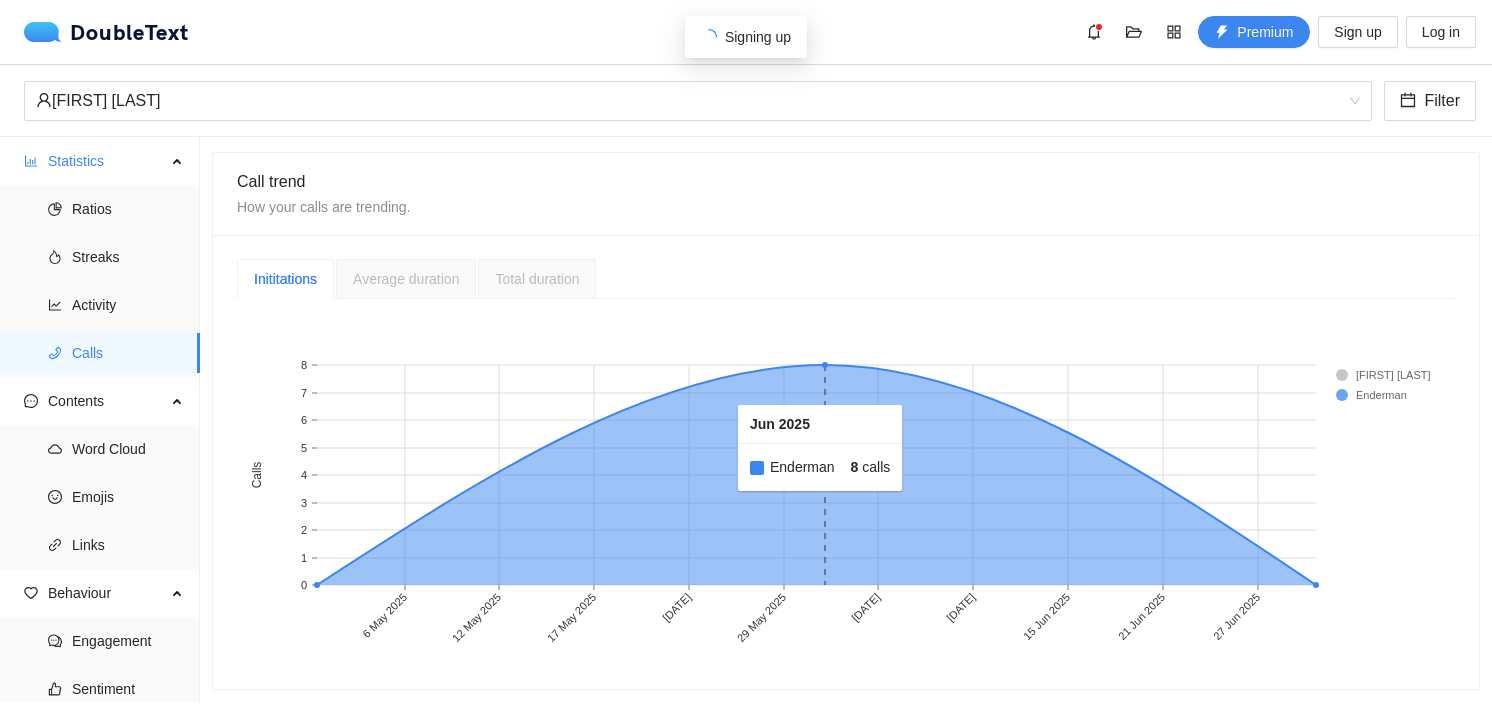 type 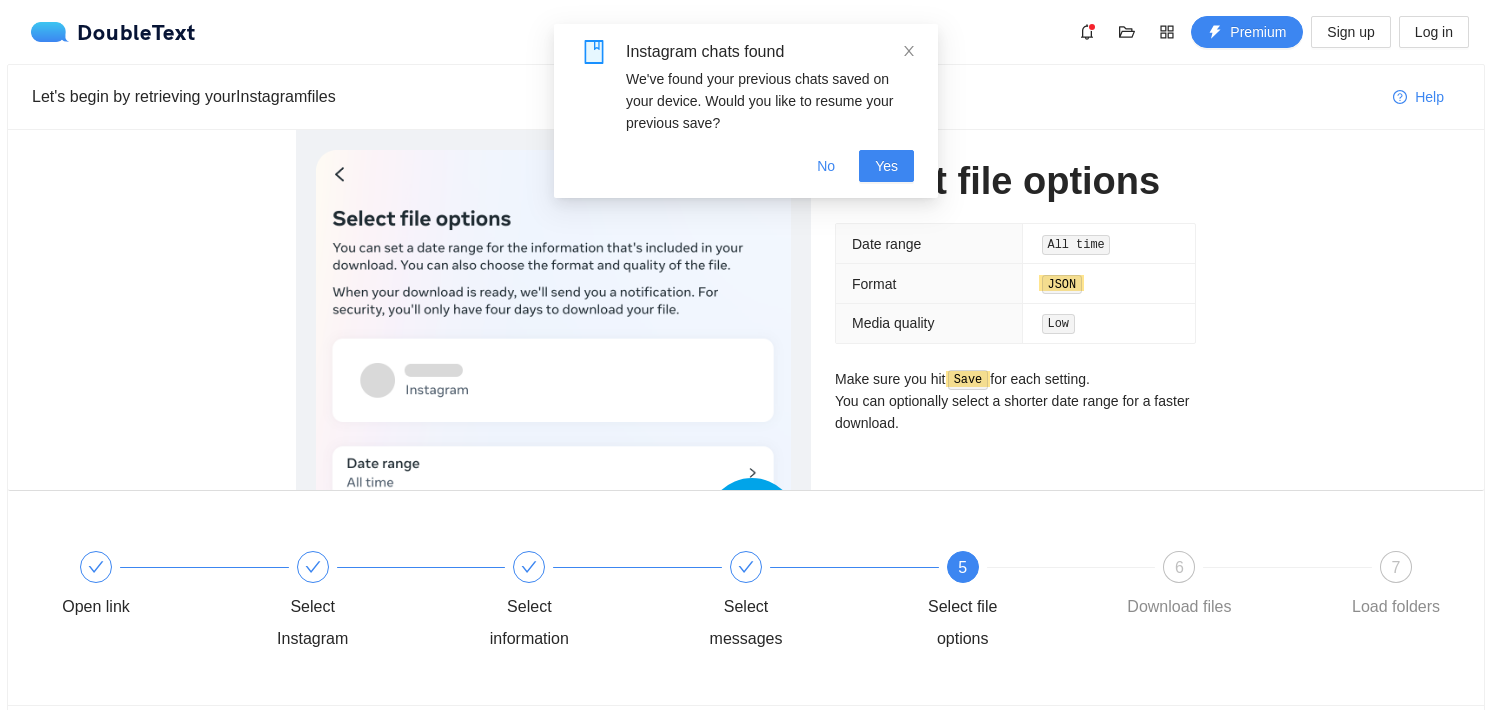 scroll, scrollTop: 0, scrollLeft: 0, axis: both 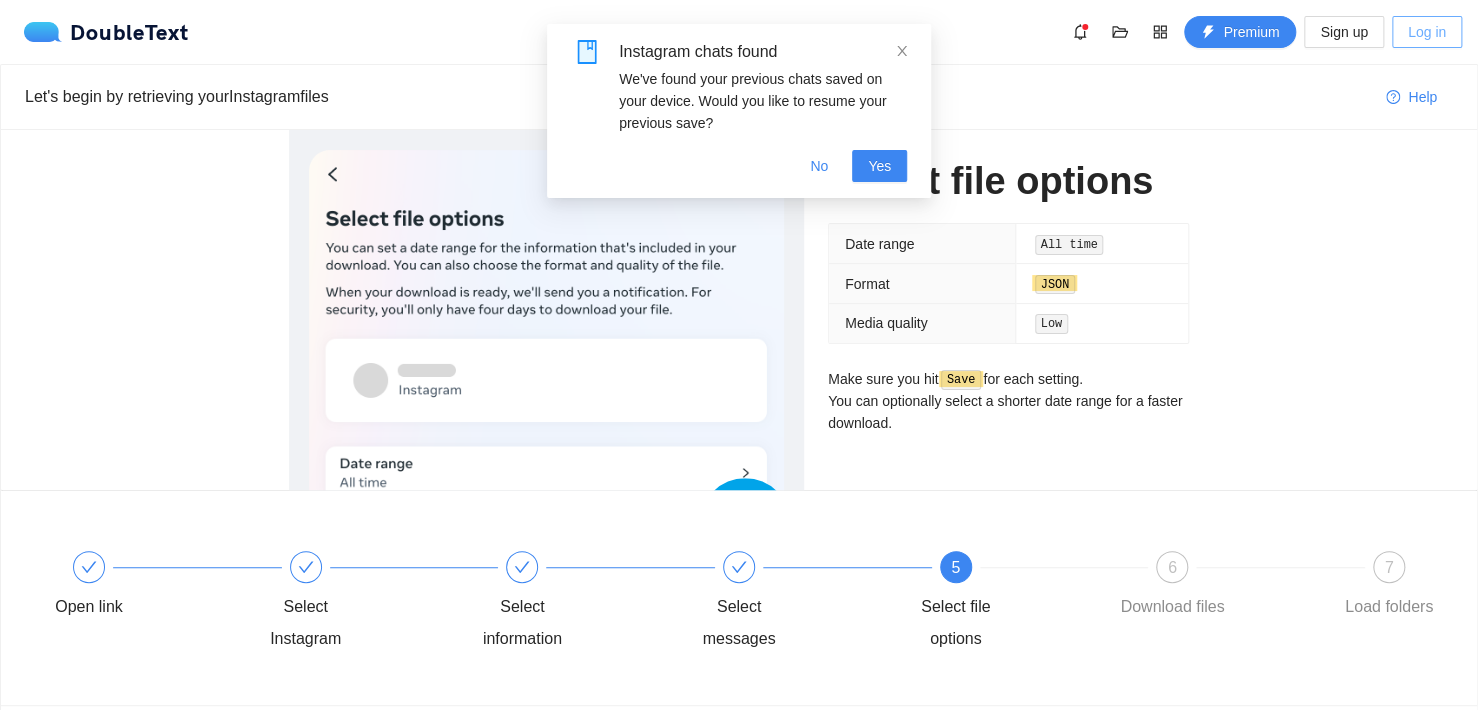 click on "Log in" at bounding box center [1427, 32] 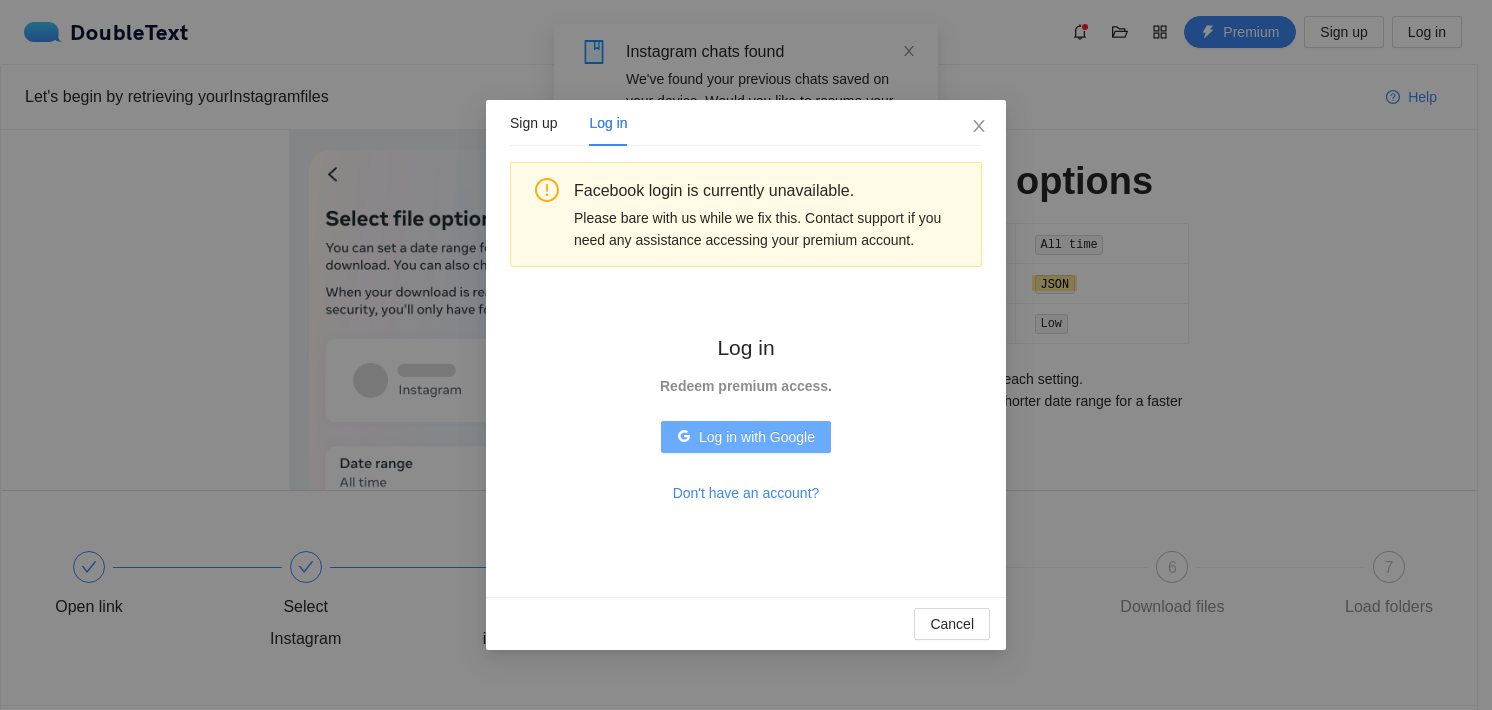 click on "Log in with Google" at bounding box center (757, 437) 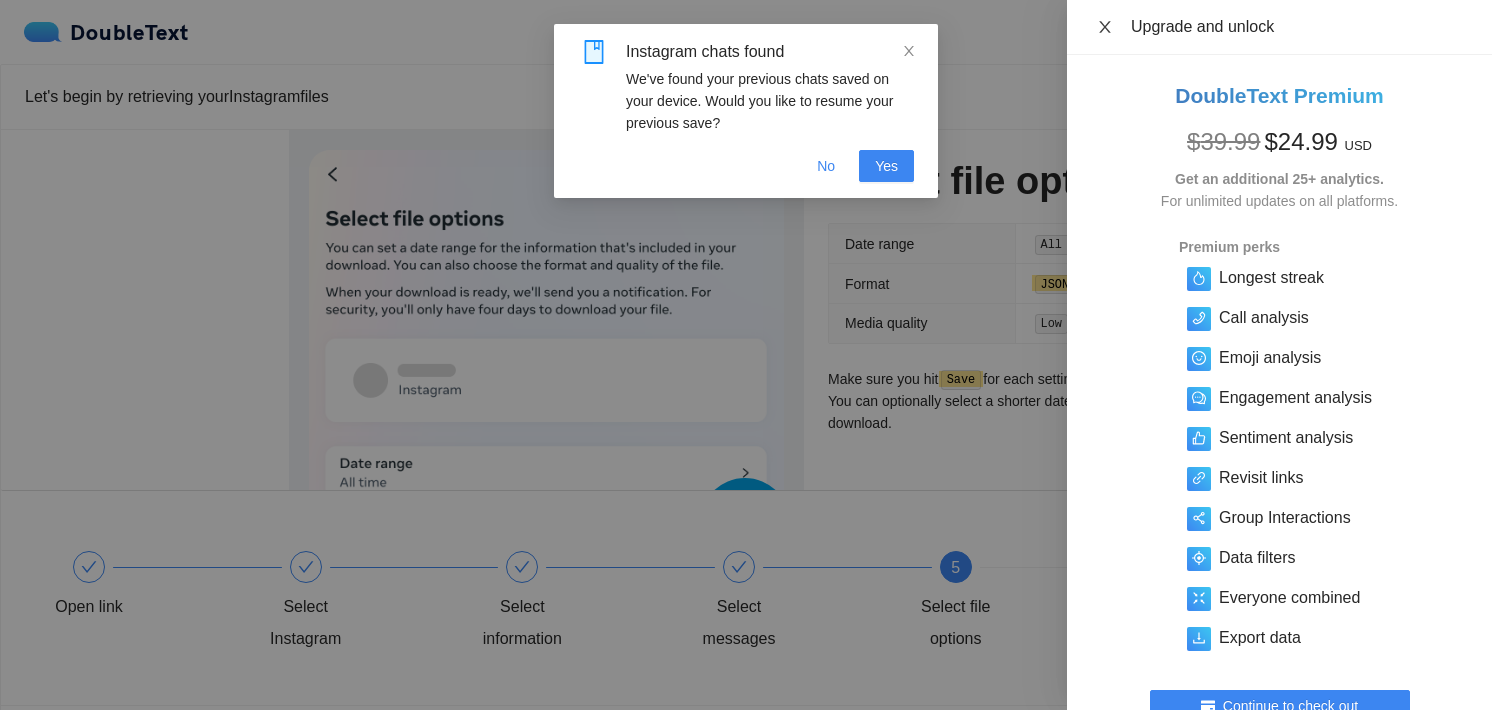 click at bounding box center (1105, 27) 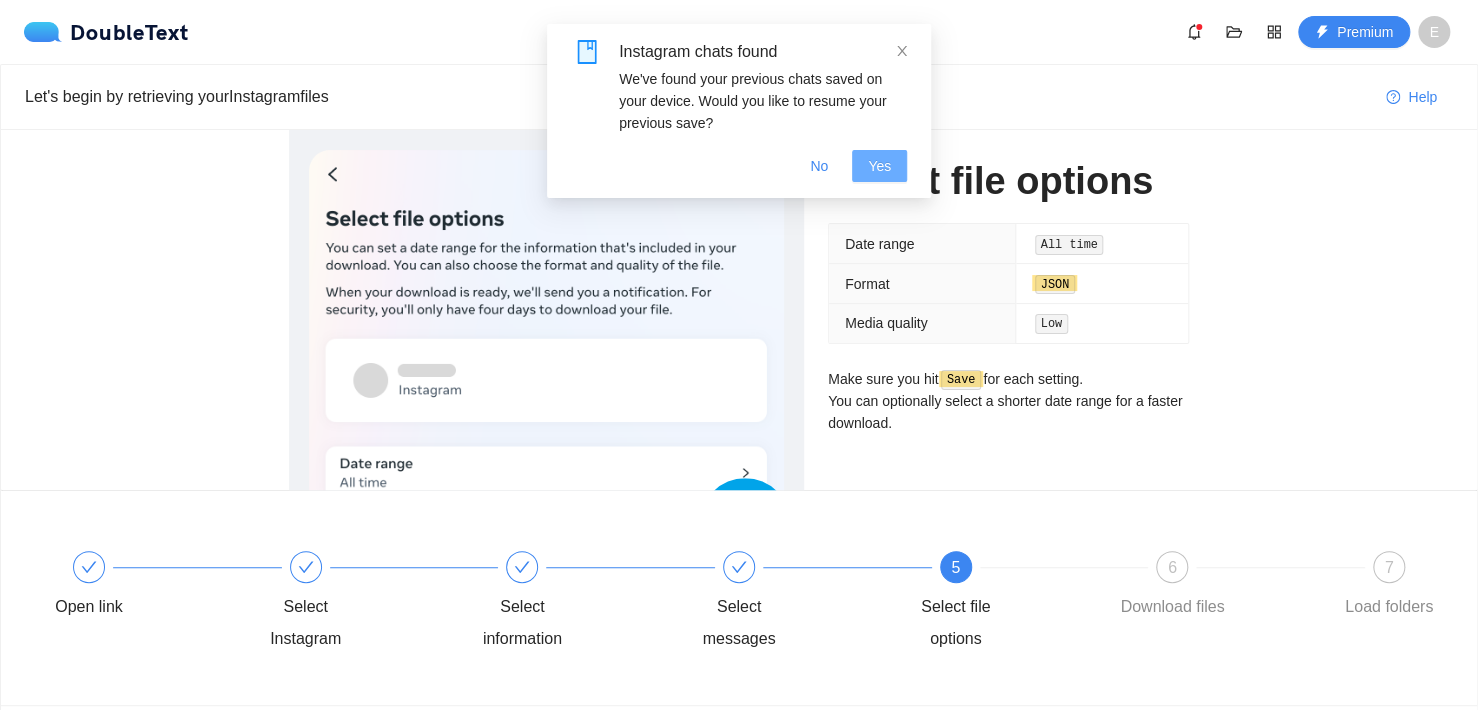 click on "Yes" at bounding box center [879, 166] 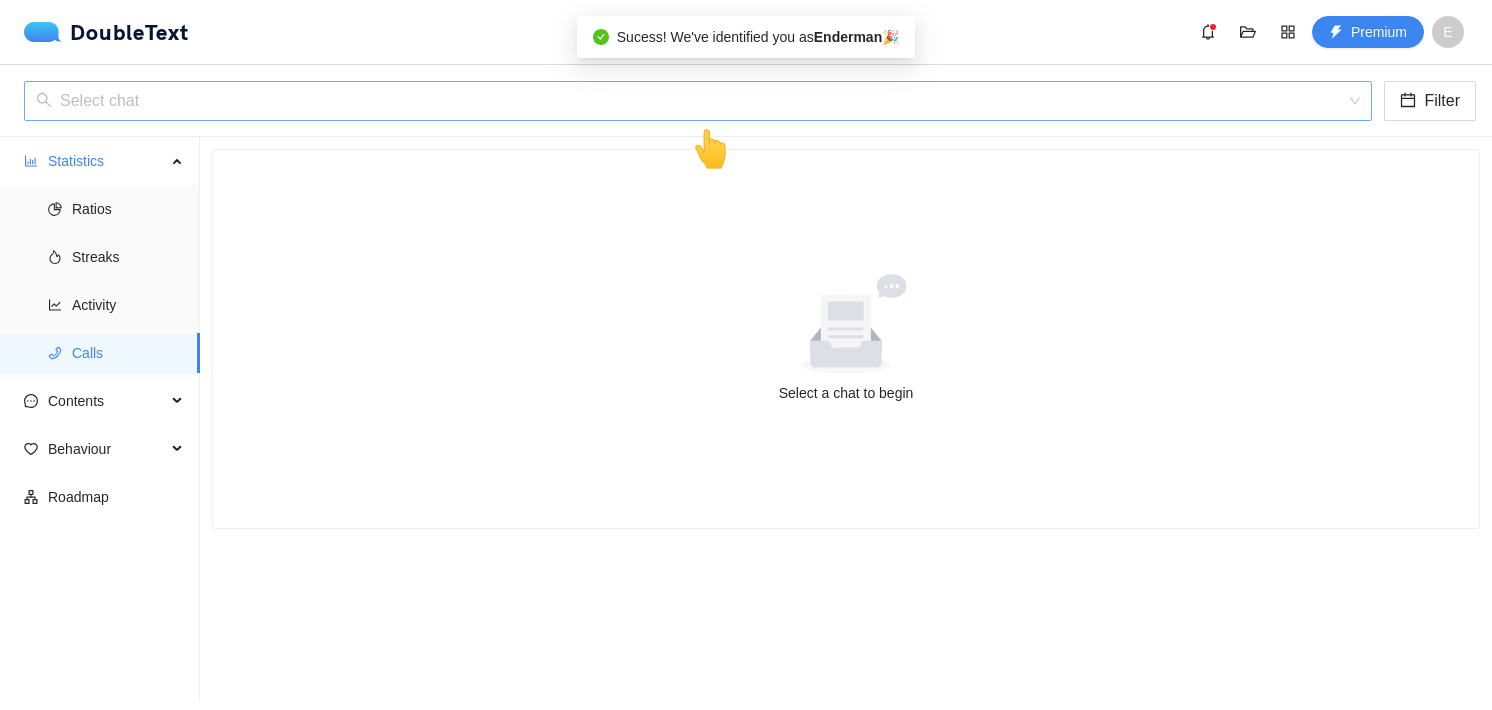 click at bounding box center [691, 101] 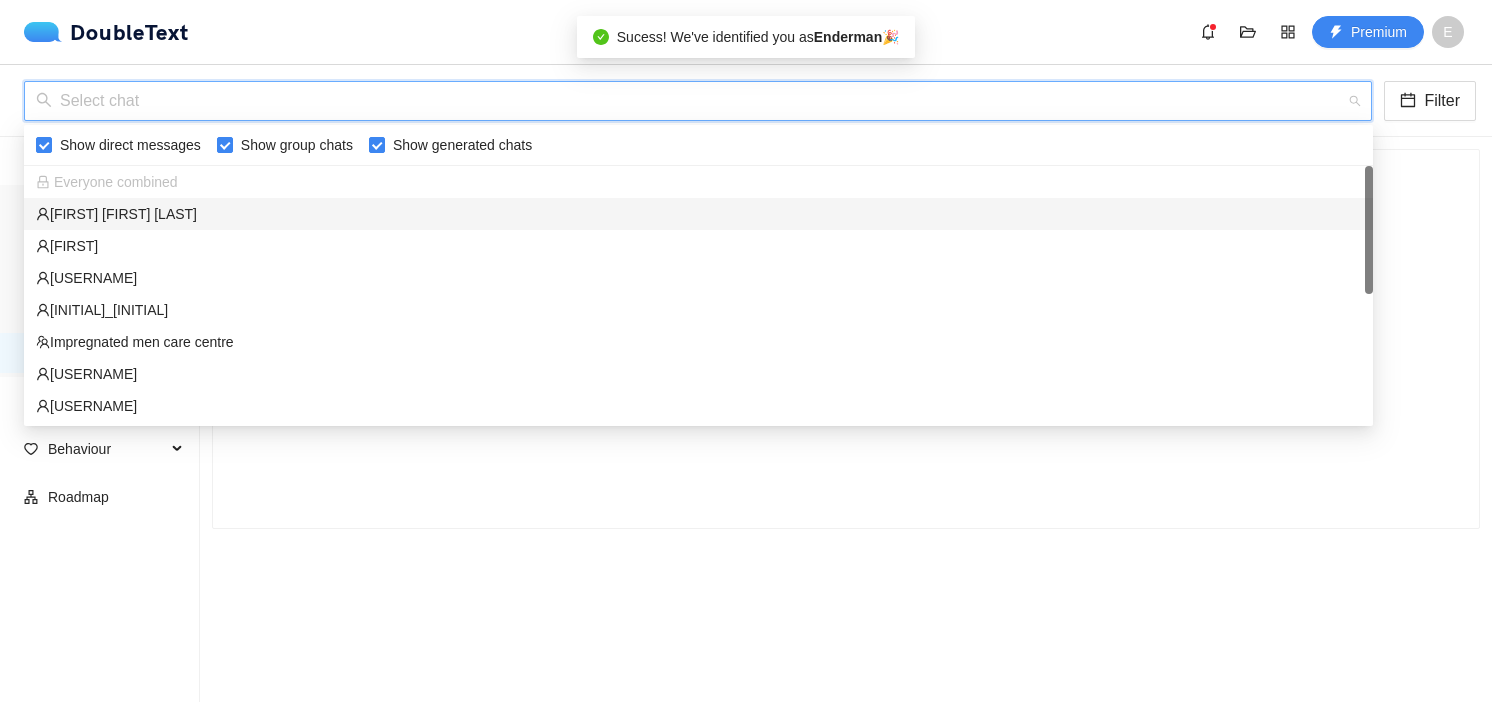 click on "‏‎[FIRST] [FIRST] [LAST]‎‏" at bounding box center (698, 214) 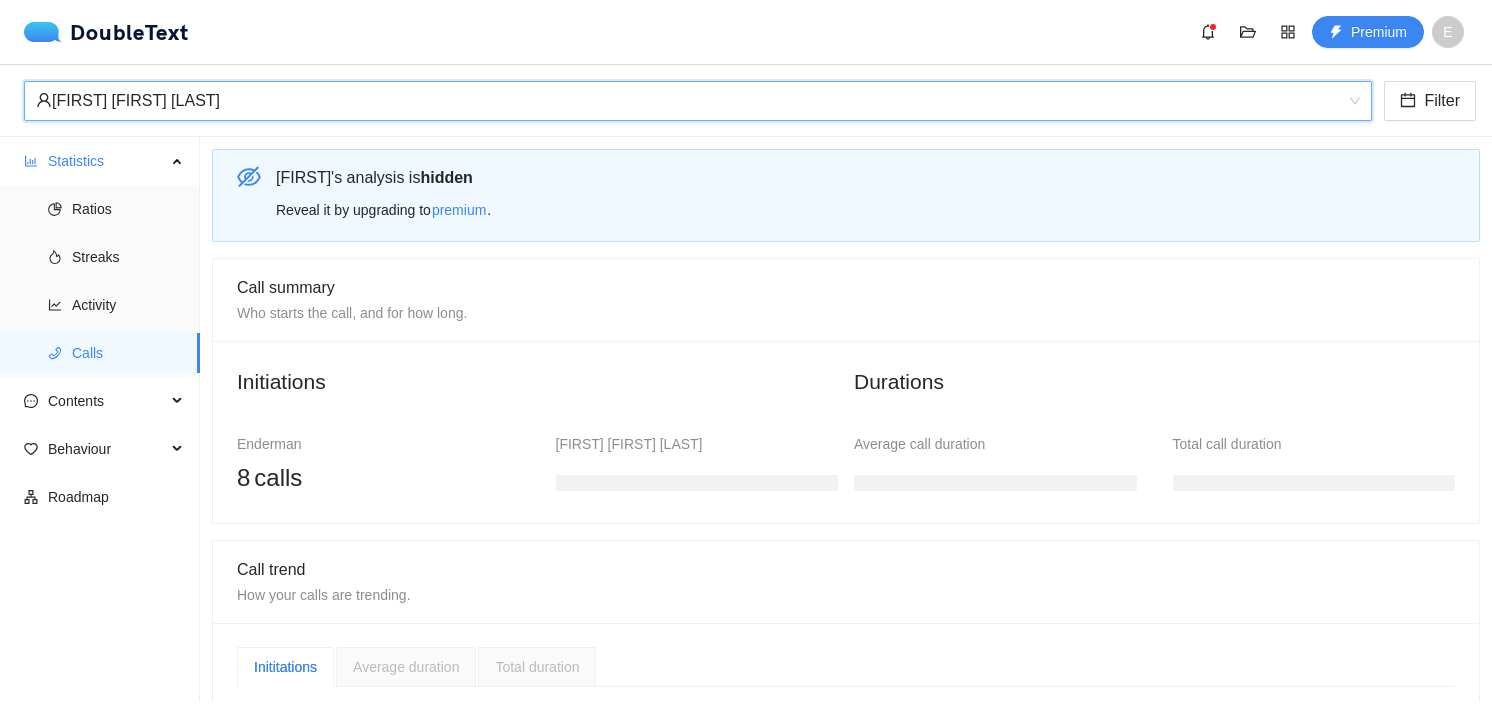 scroll, scrollTop: 314, scrollLeft: 0, axis: vertical 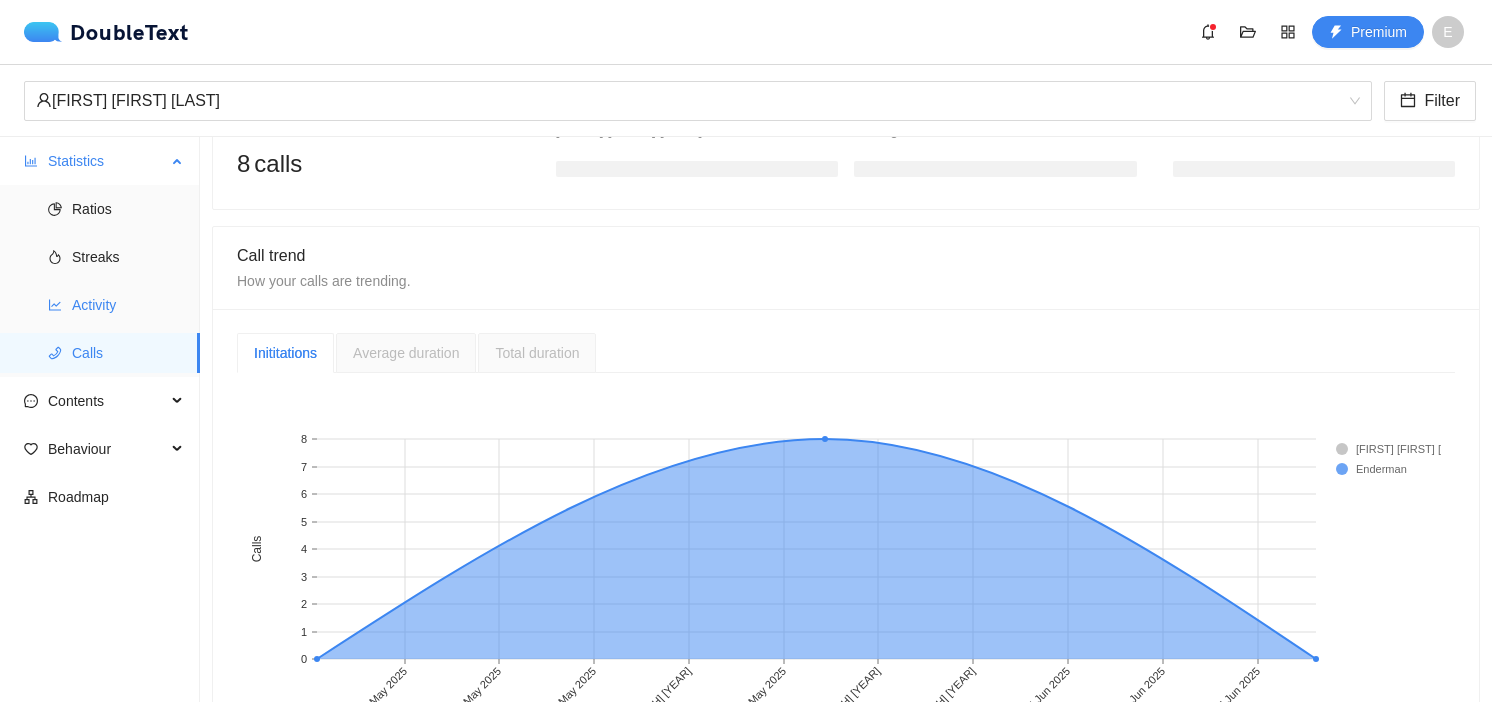 click on "Activity" at bounding box center [128, 305] 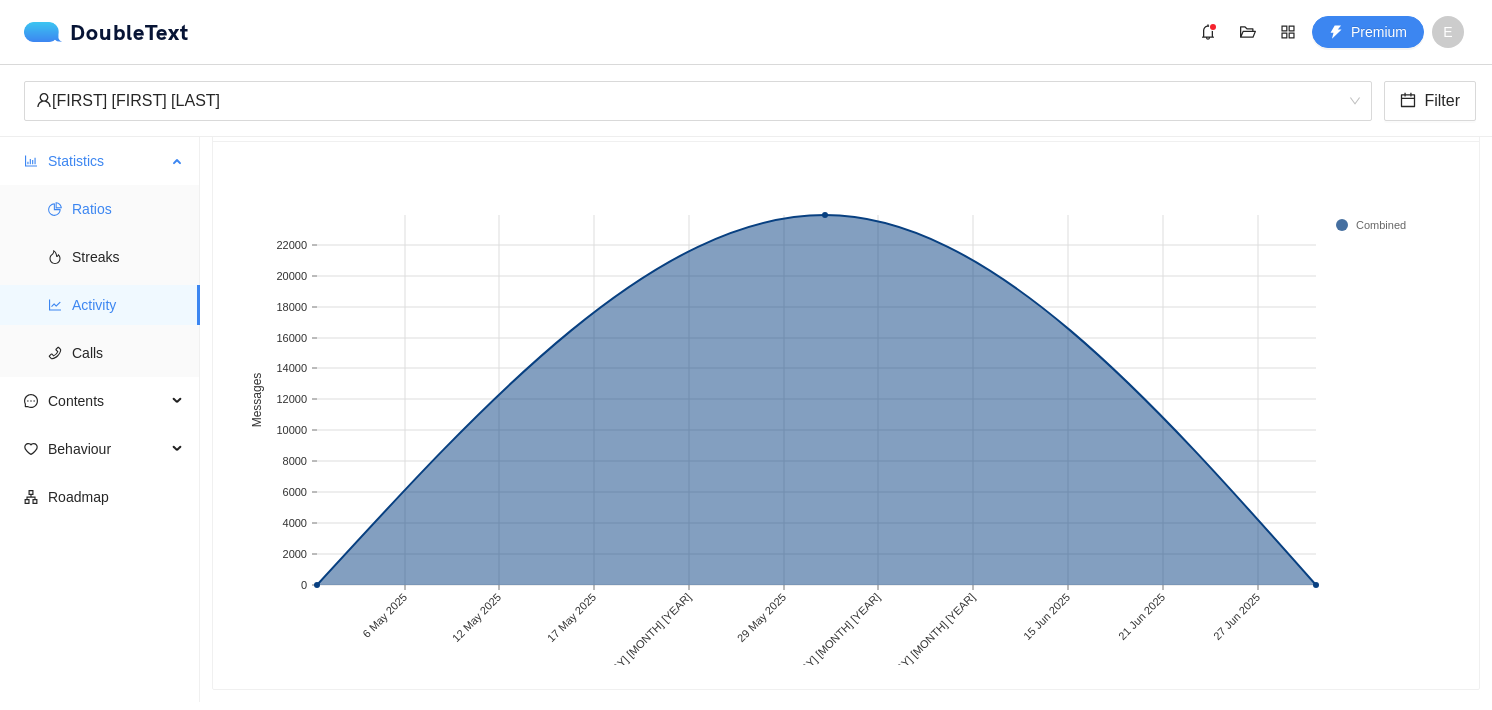click on "Ratios" at bounding box center (128, 209) 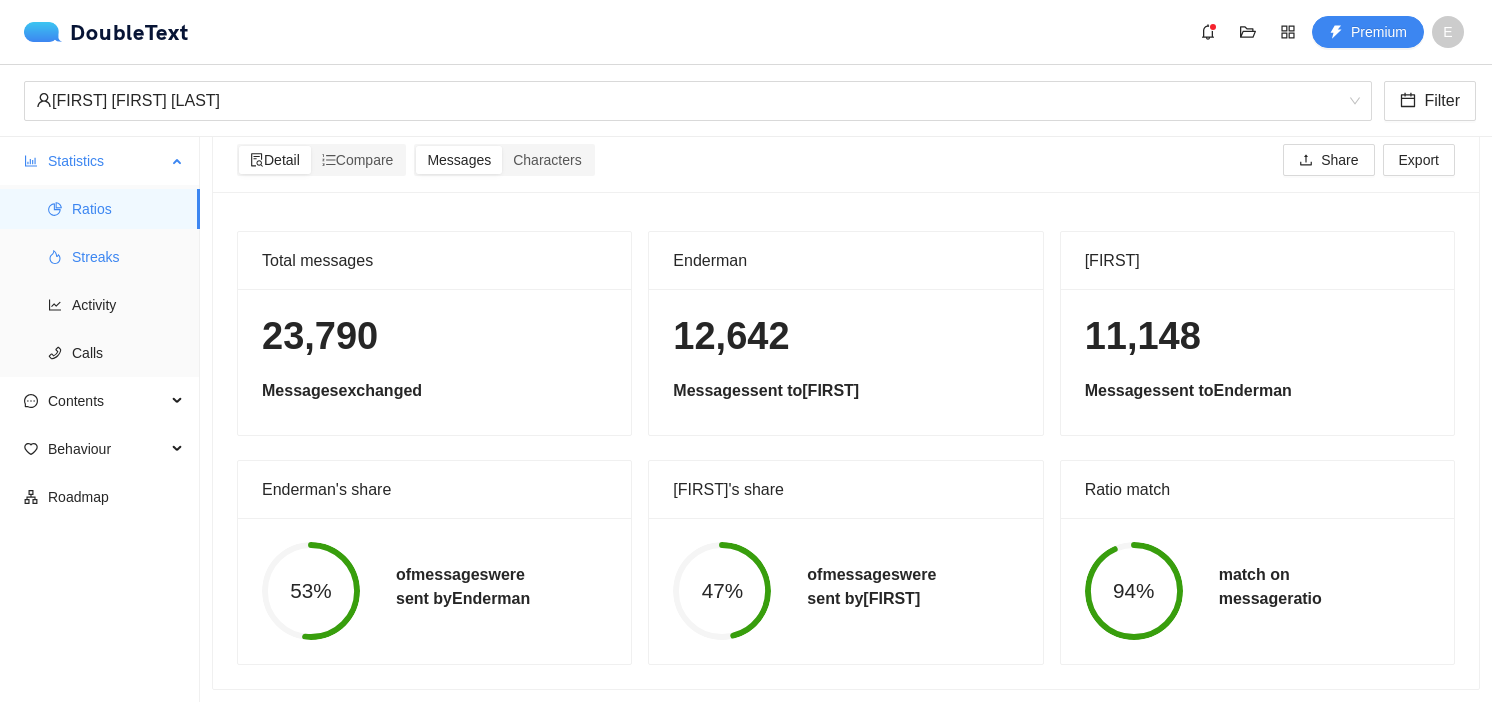 click on "Streaks" at bounding box center (100, 257) 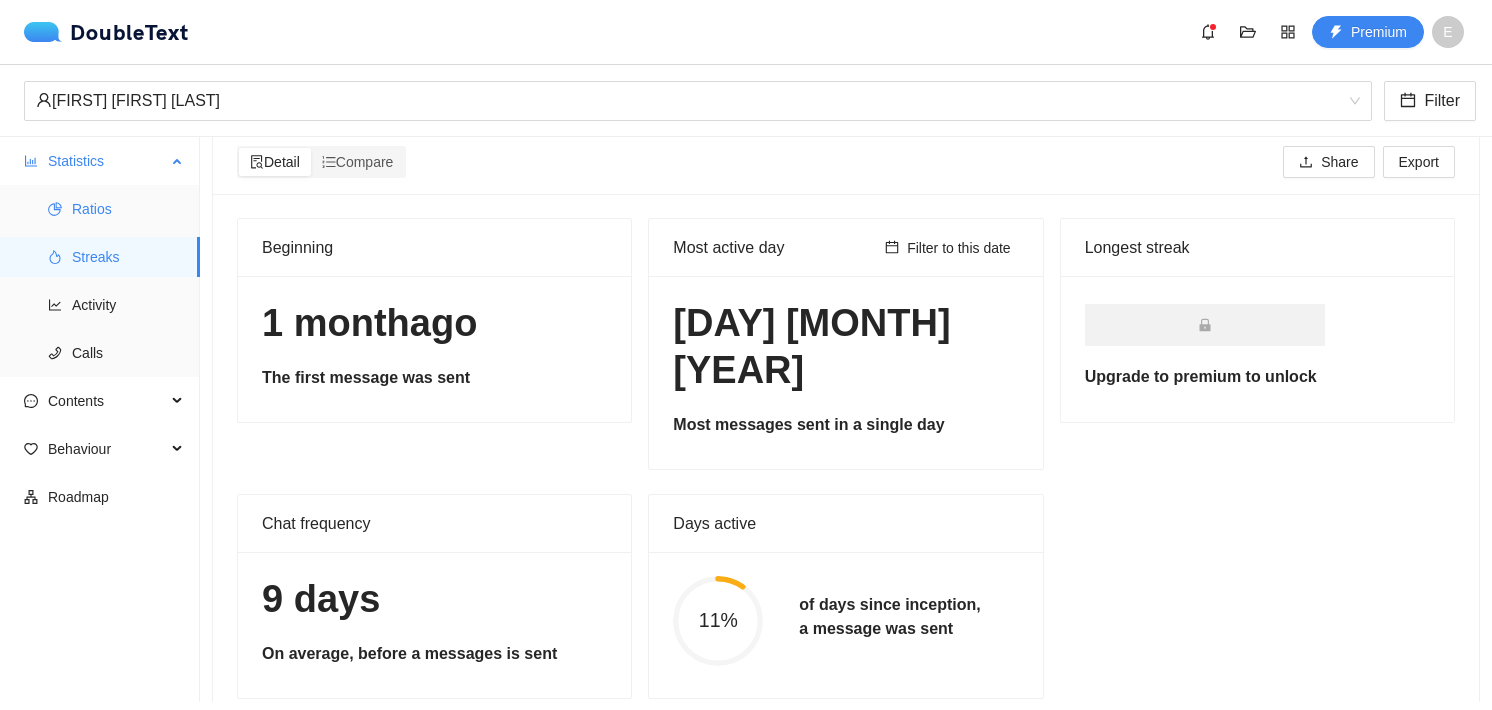 click on "Ratios" at bounding box center (128, 209) 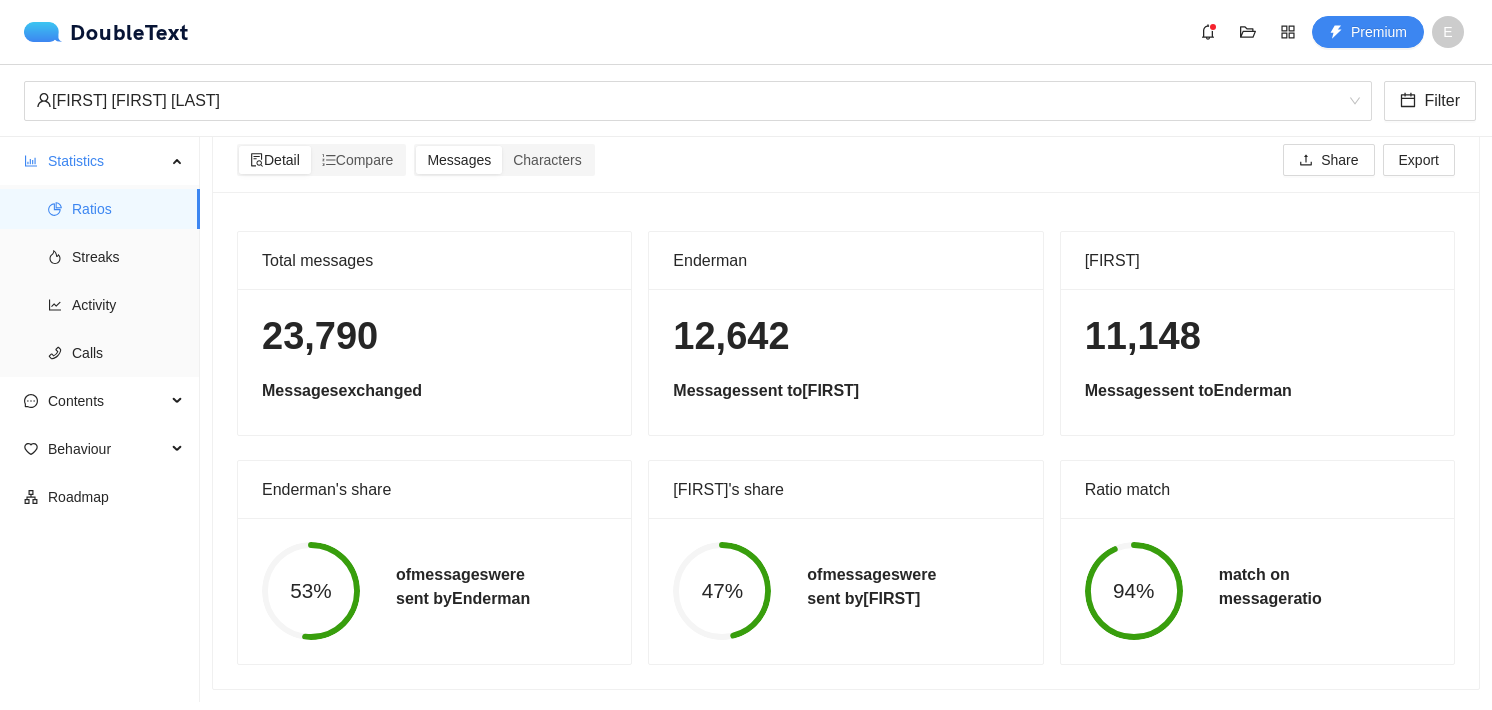 click on "‏‎[FIRST] [FIRST] [LAST]‎‏ Filter" at bounding box center [746, 101] 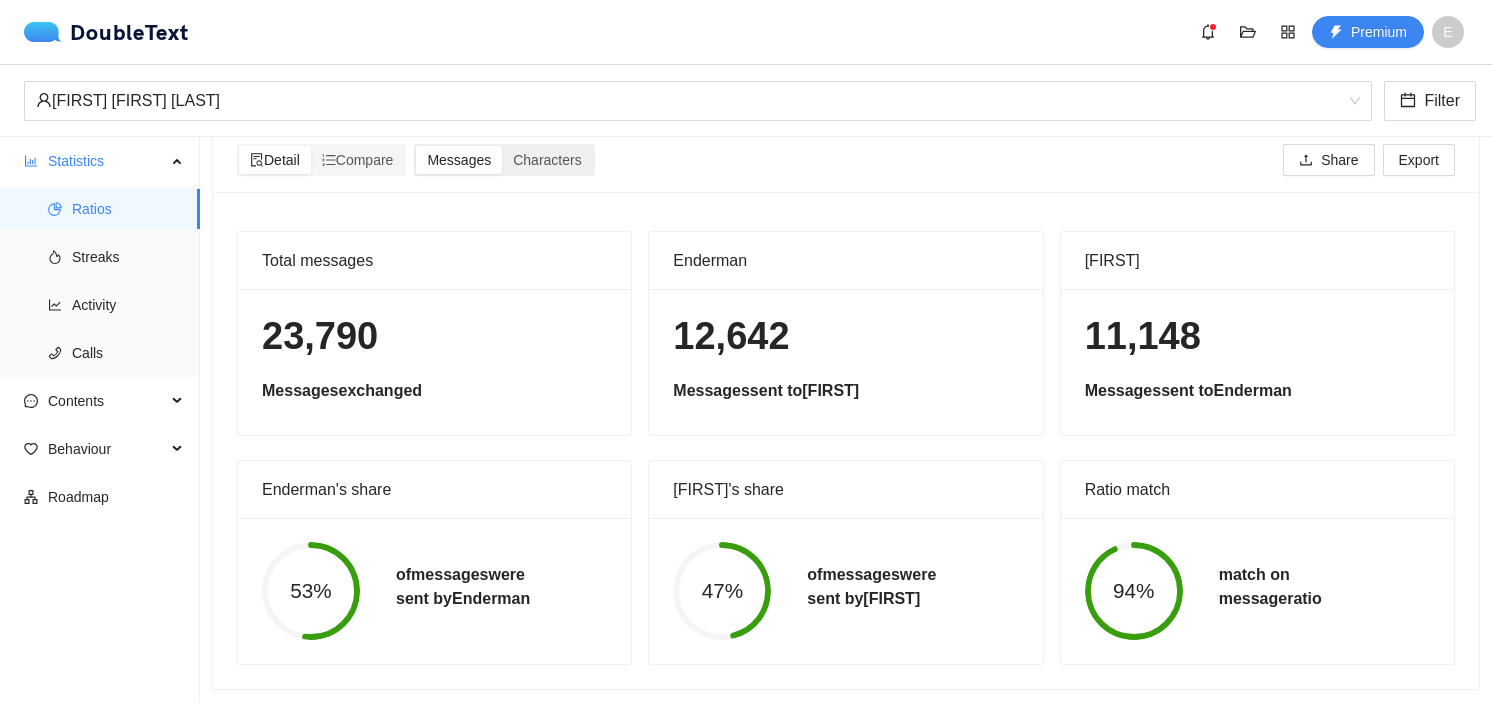 click on "Messages" at bounding box center (459, 160) 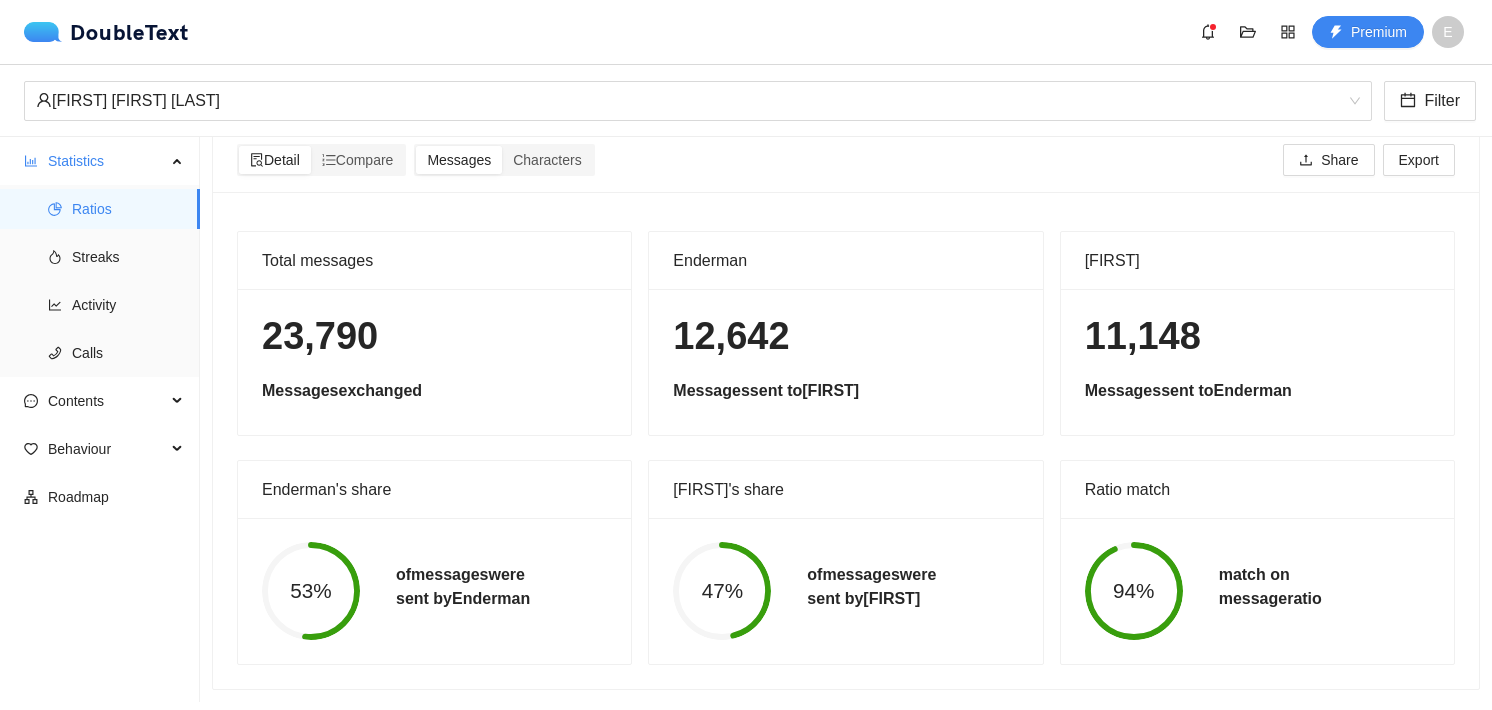 scroll, scrollTop: 0, scrollLeft: 0, axis: both 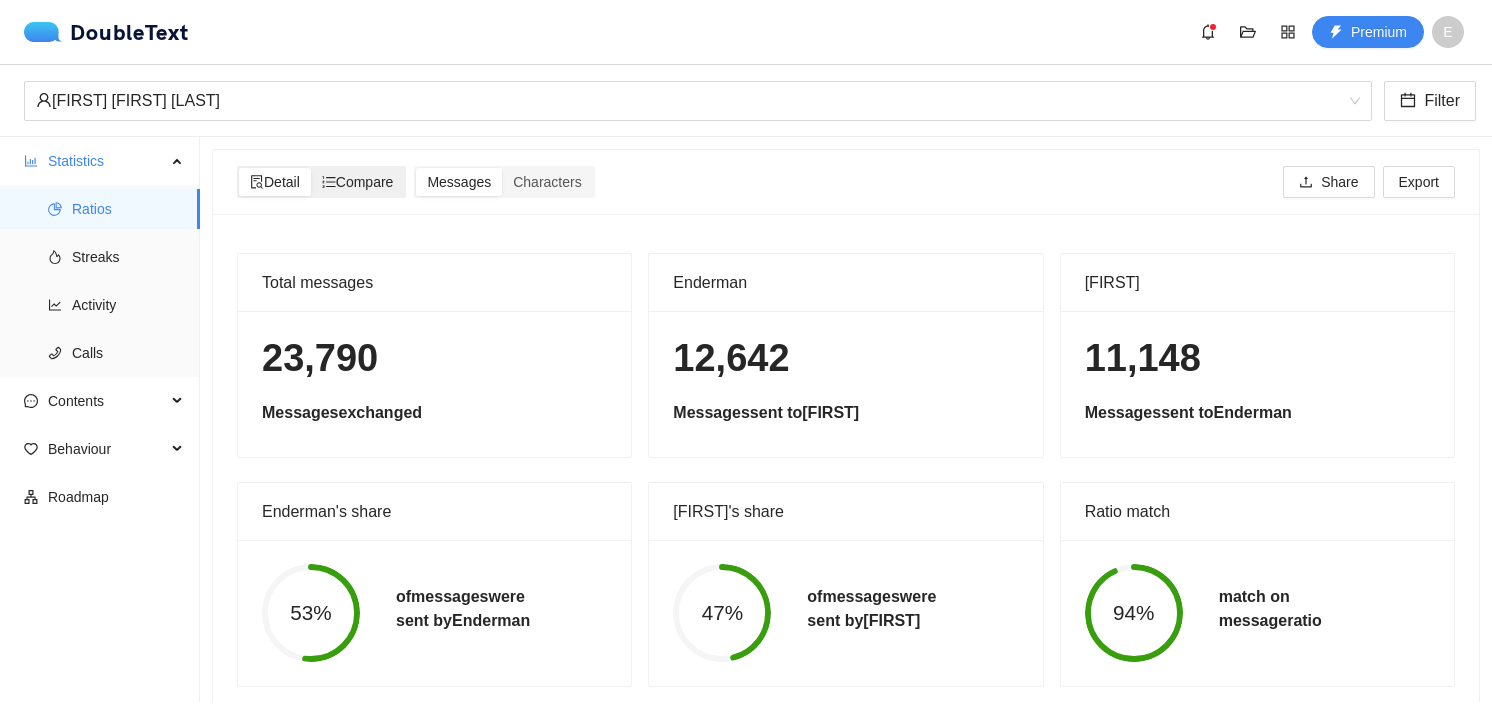 click on "Compare" at bounding box center [358, 182] 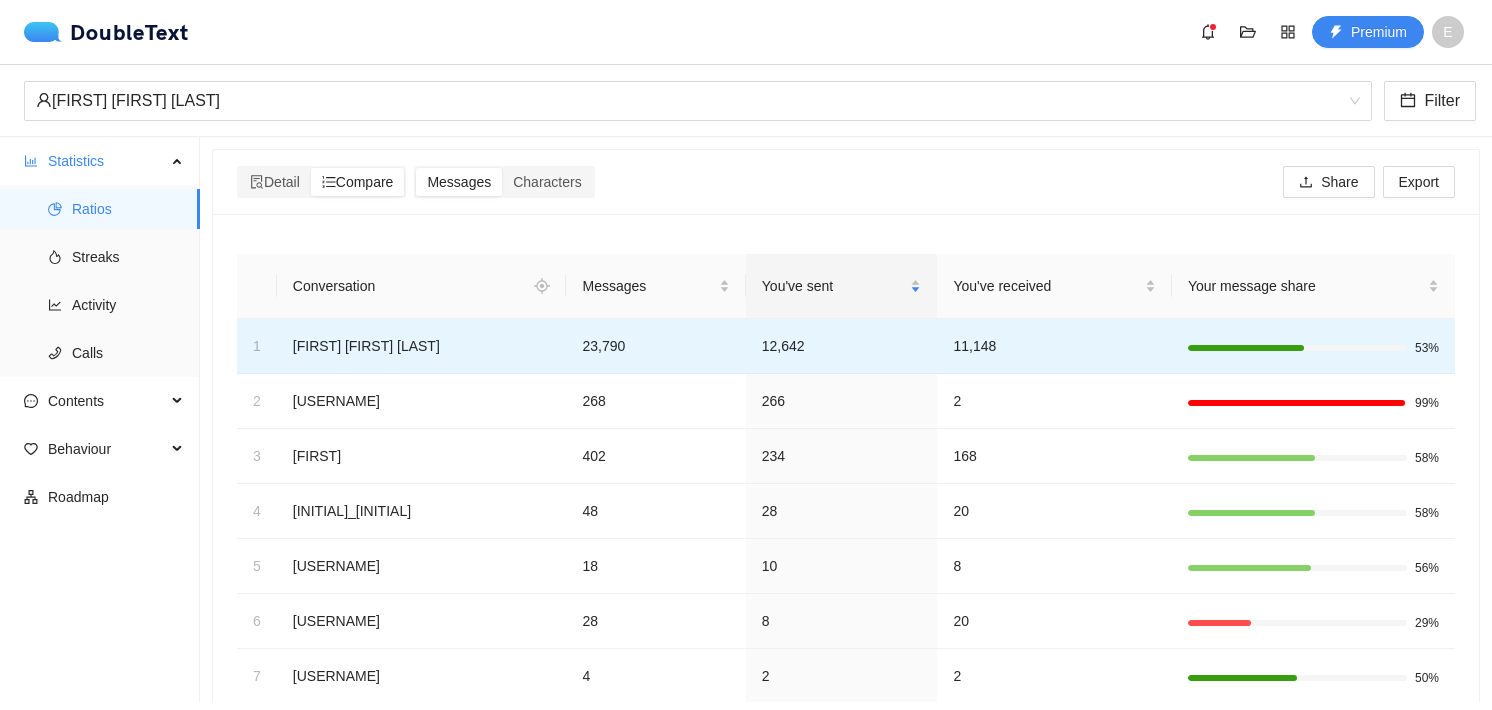 click on "12,642" at bounding box center (842, 346) 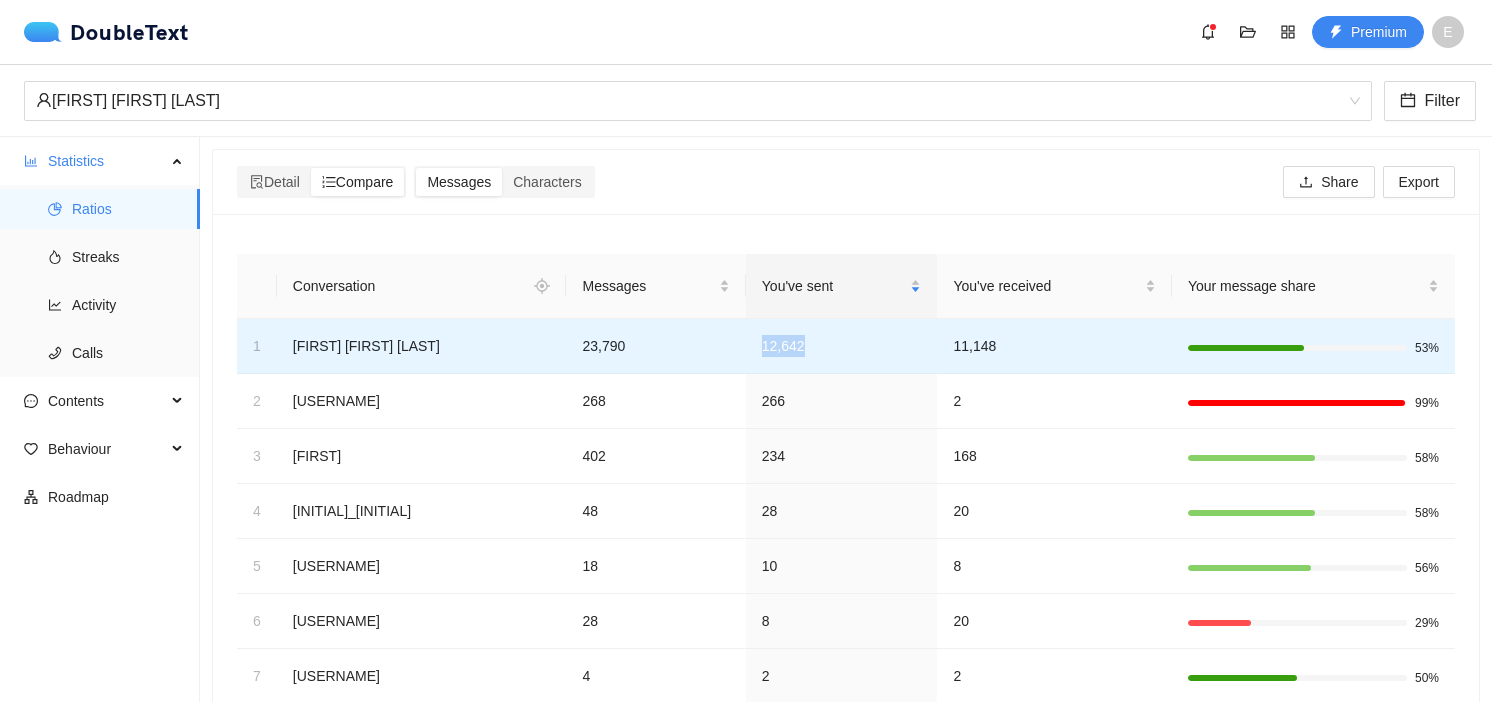 click on "12,642" at bounding box center [842, 346] 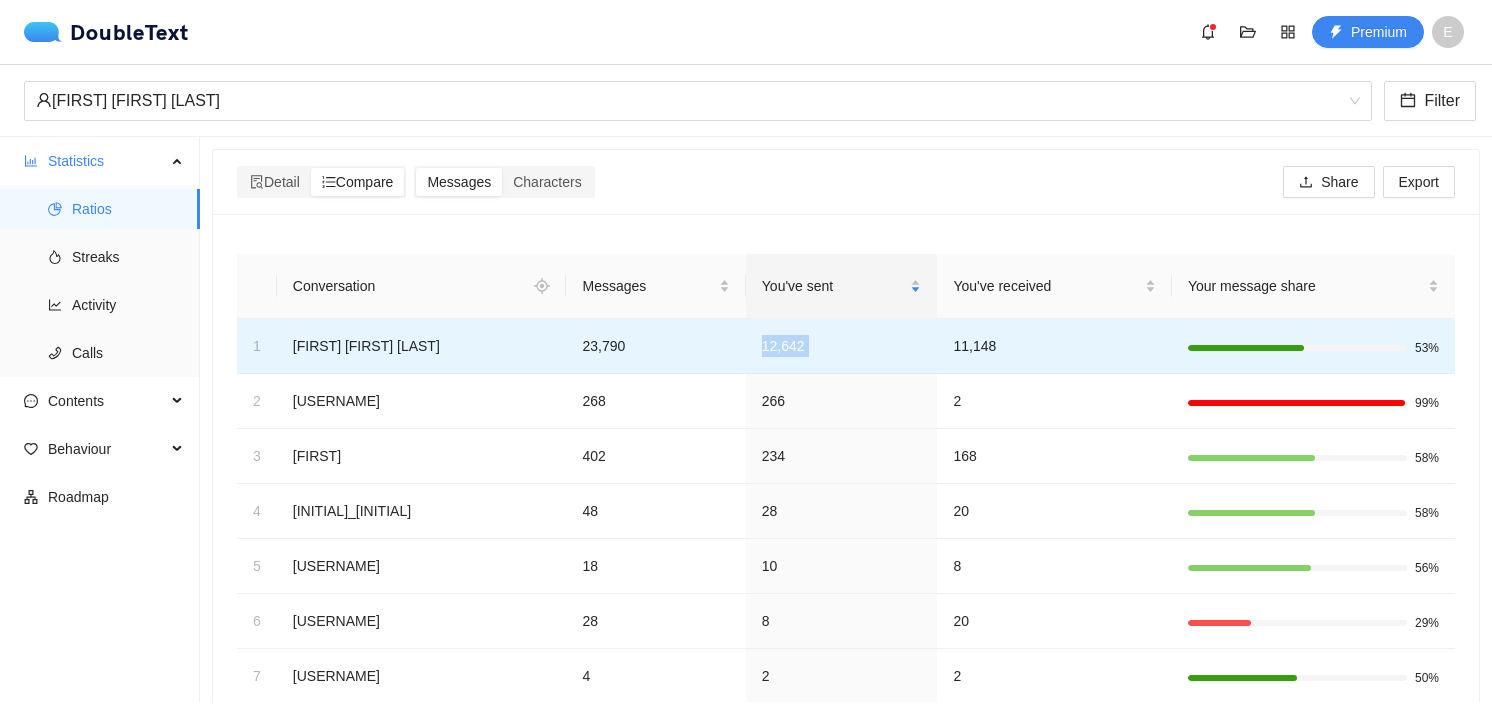 click on "12,642" at bounding box center [842, 346] 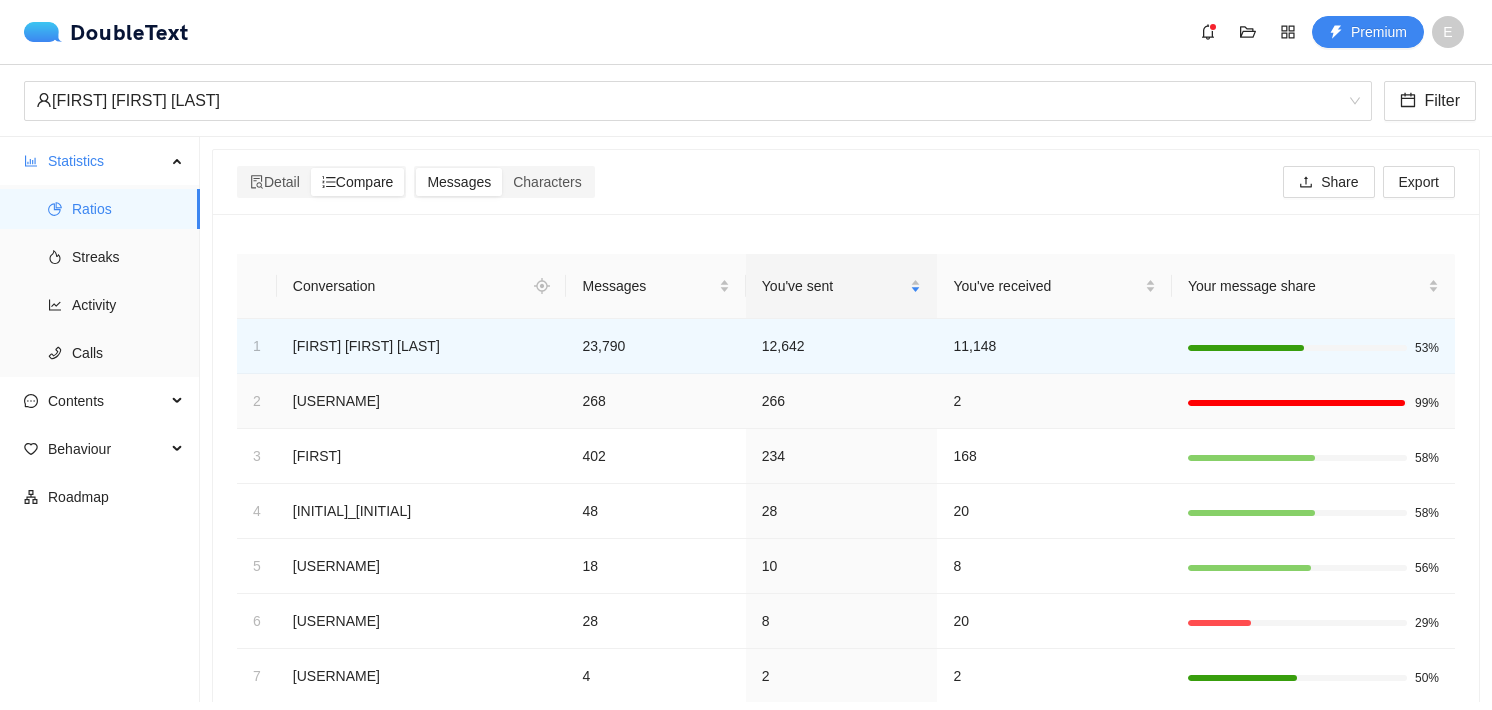 click on "266" at bounding box center (842, 401) 